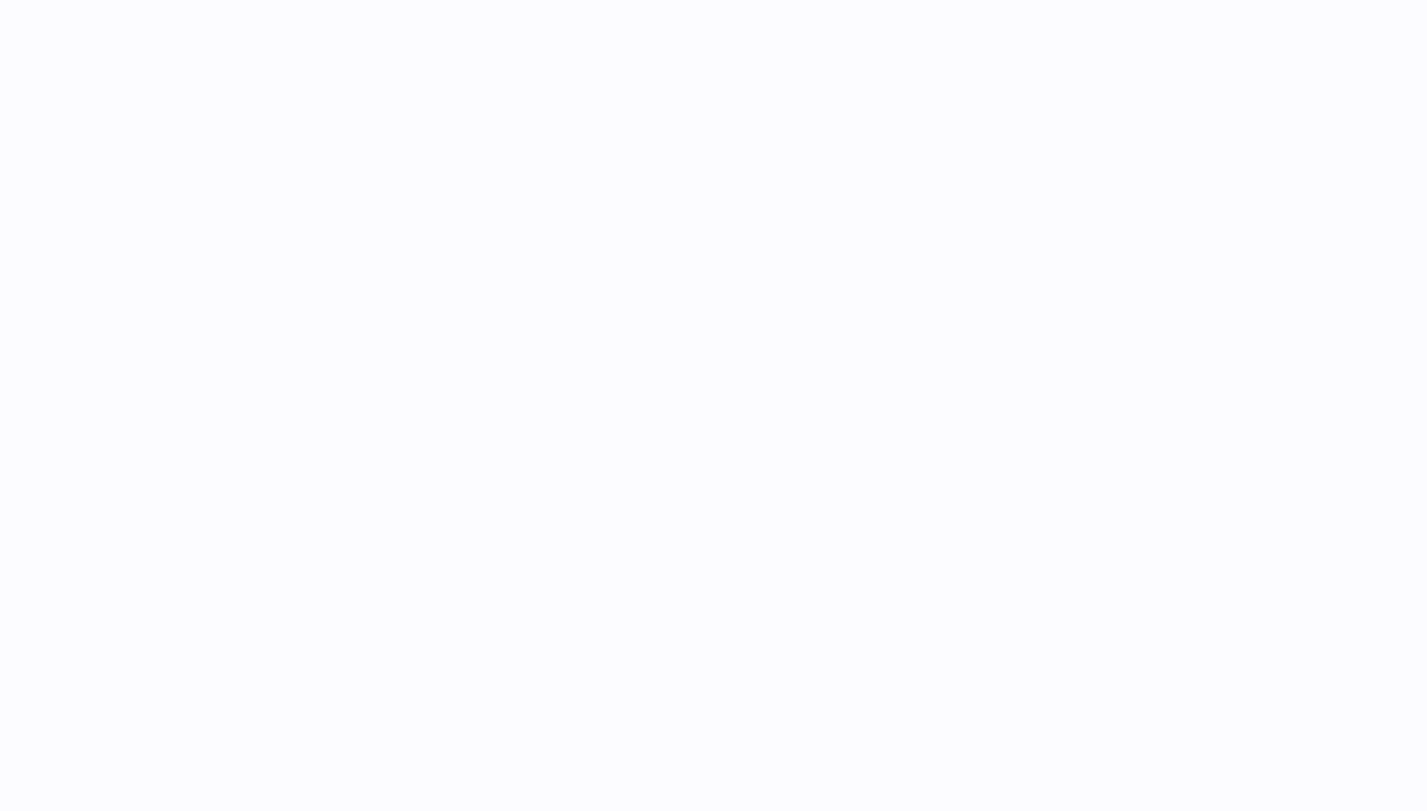 scroll, scrollTop: 0, scrollLeft: 0, axis: both 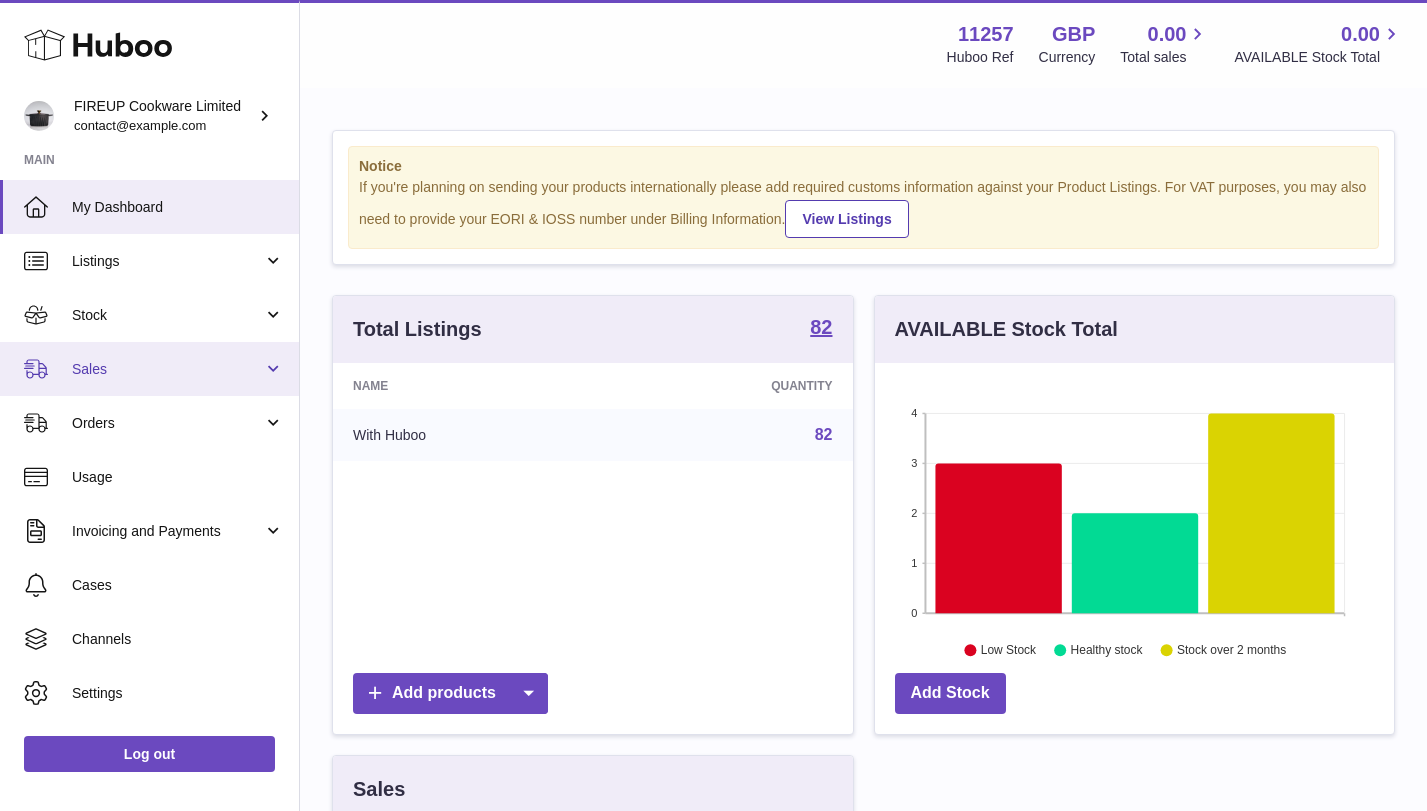 click on "Sales" at bounding box center (167, 369) 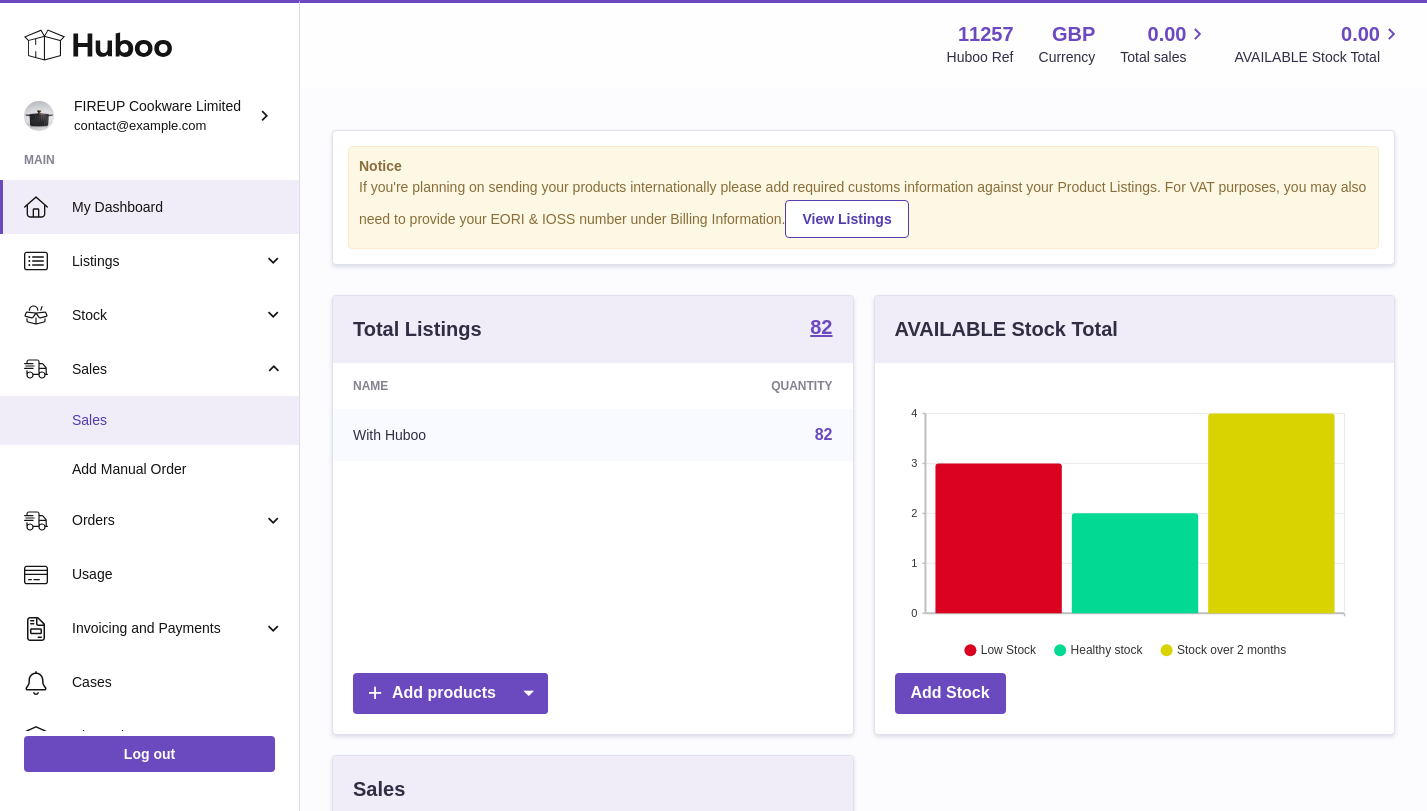 click on "Sales" at bounding box center (178, 420) 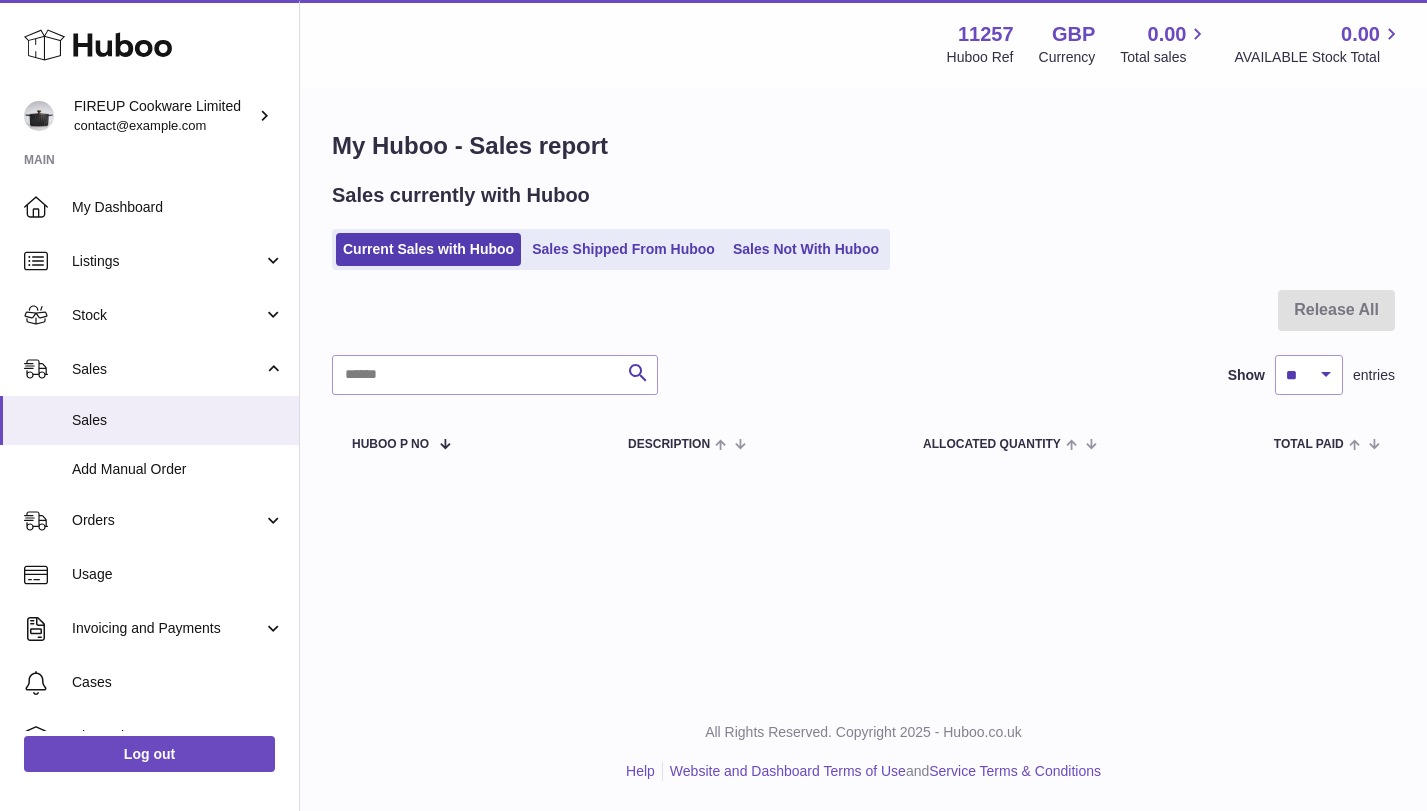 scroll, scrollTop: 0, scrollLeft: 0, axis: both 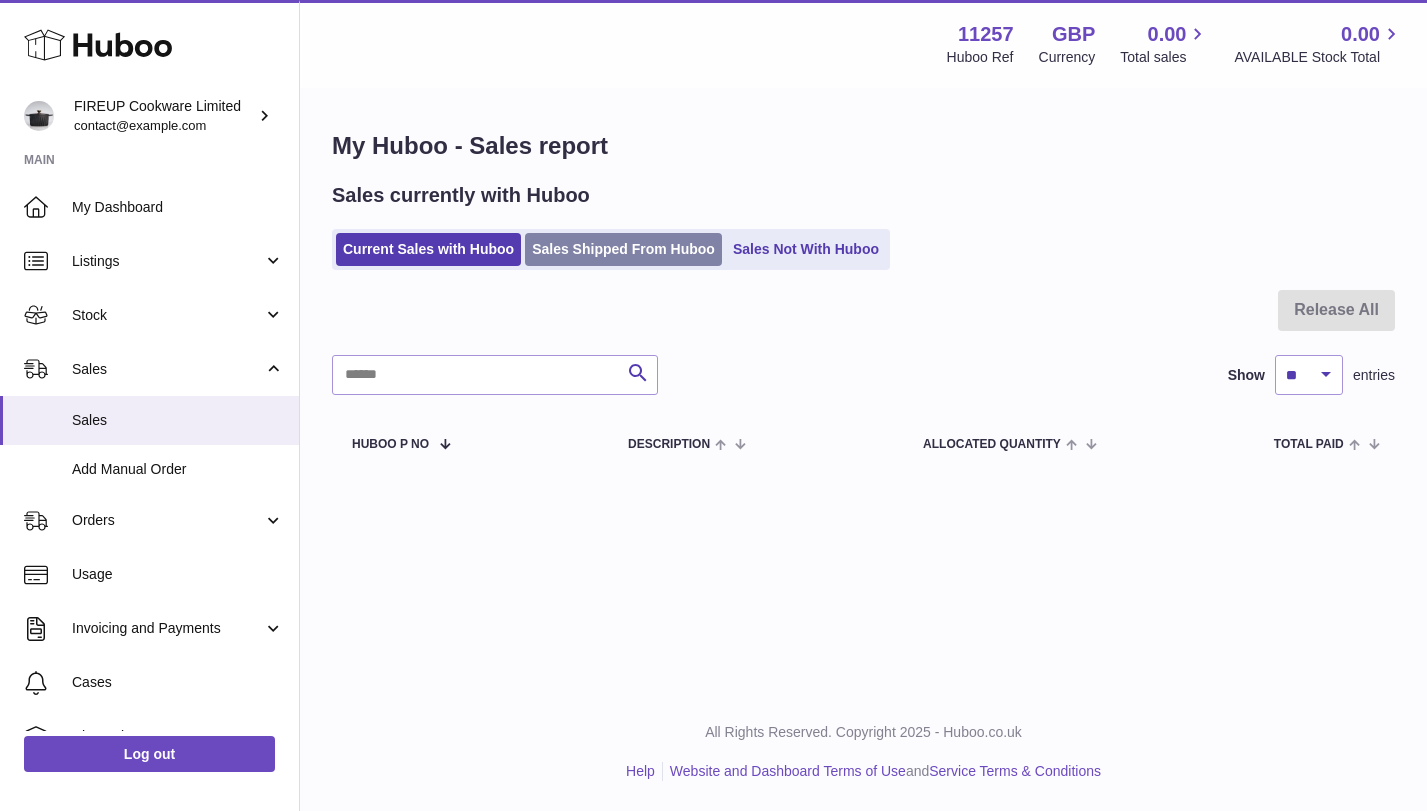 click on "Sales Shipped From Huboo" at bounding box center (623, 249) 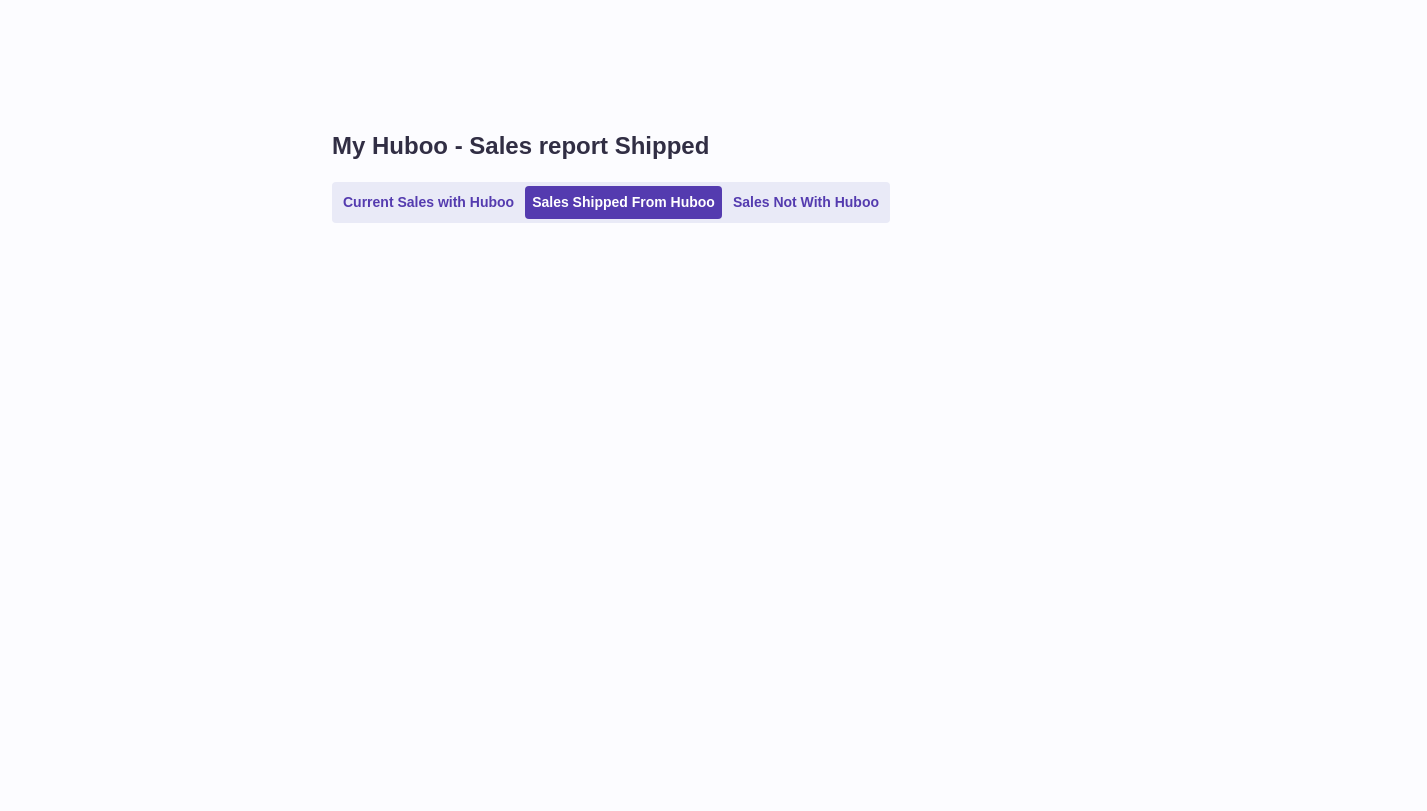 scroll, scrollTop: 0, scrollLeft: 0, axis: both 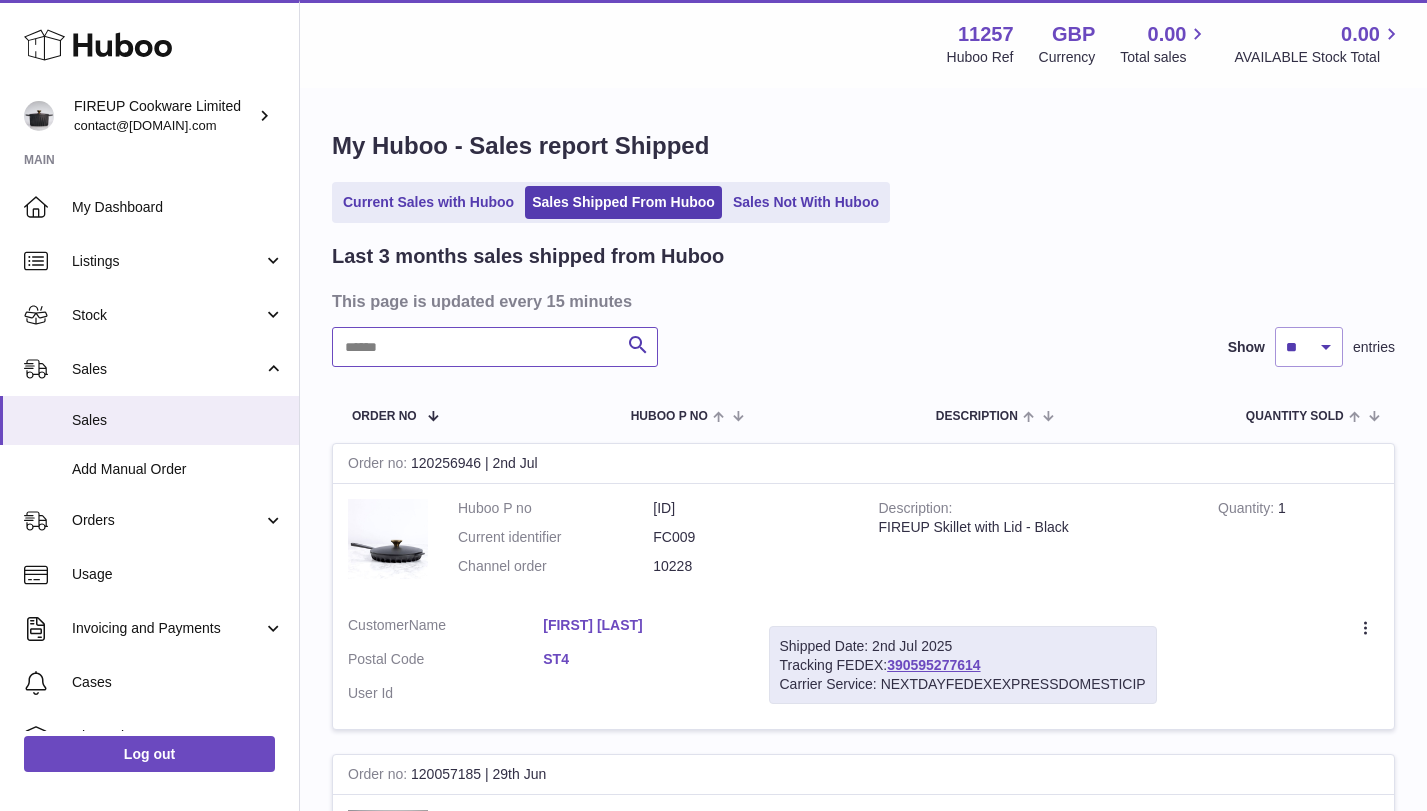 click at bounding box center [495, 347] 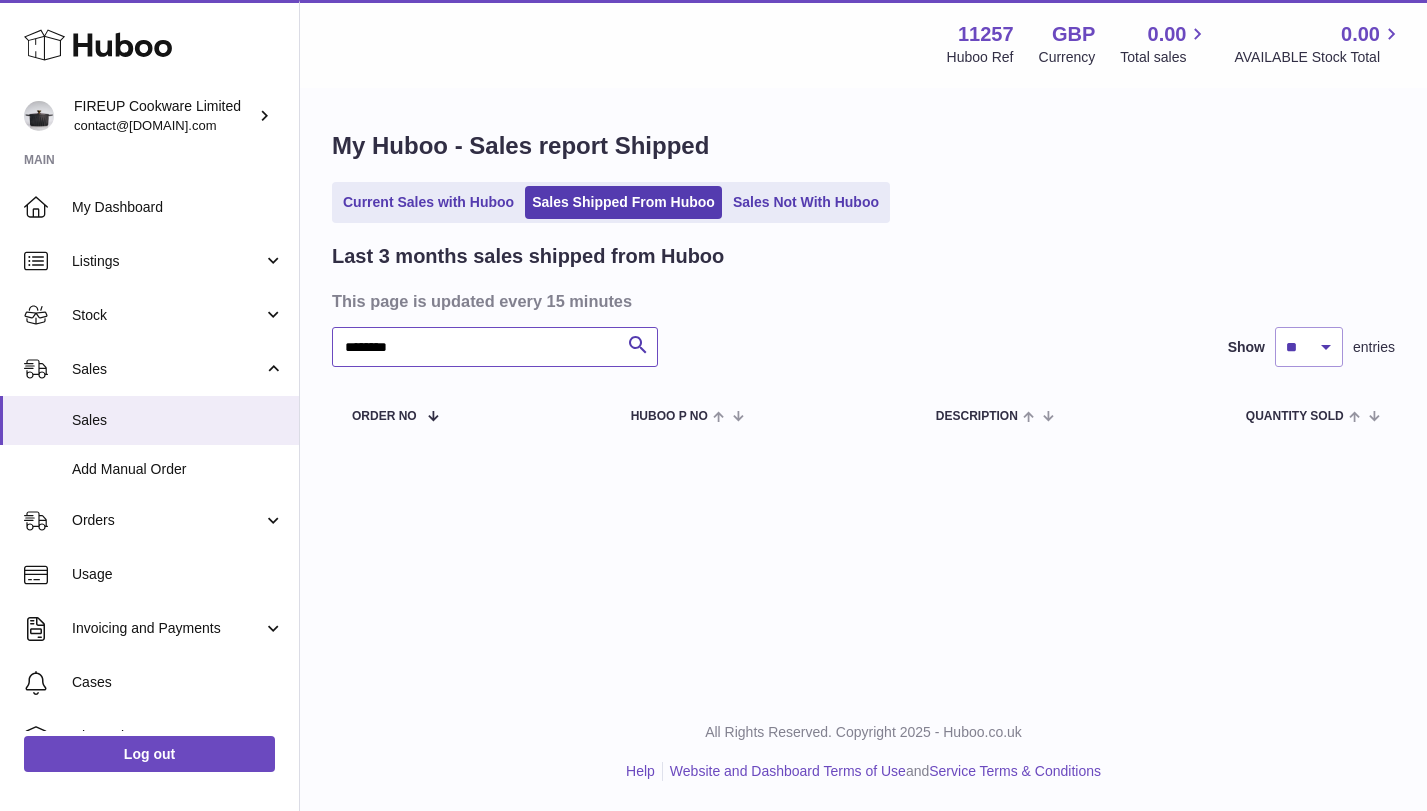 type on "*********" 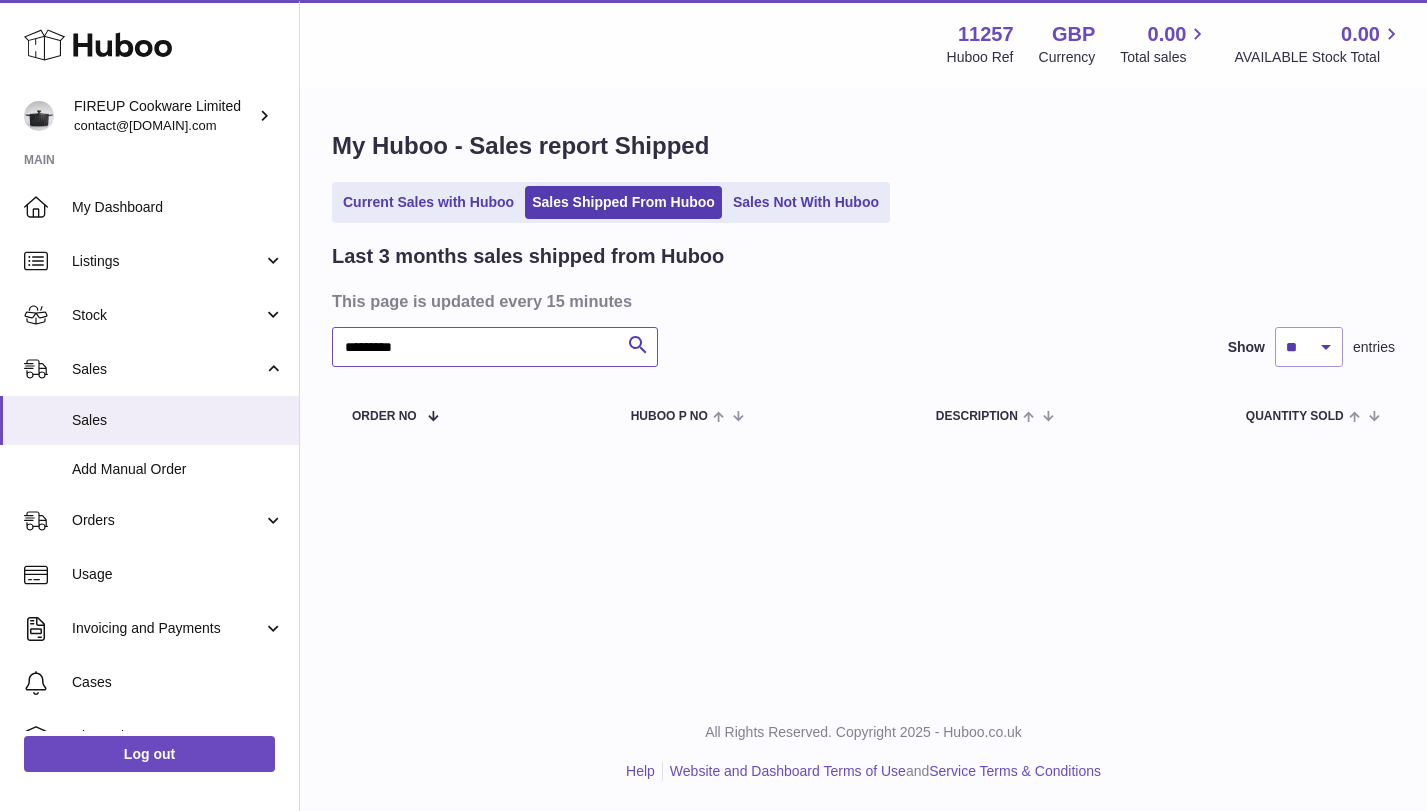 type 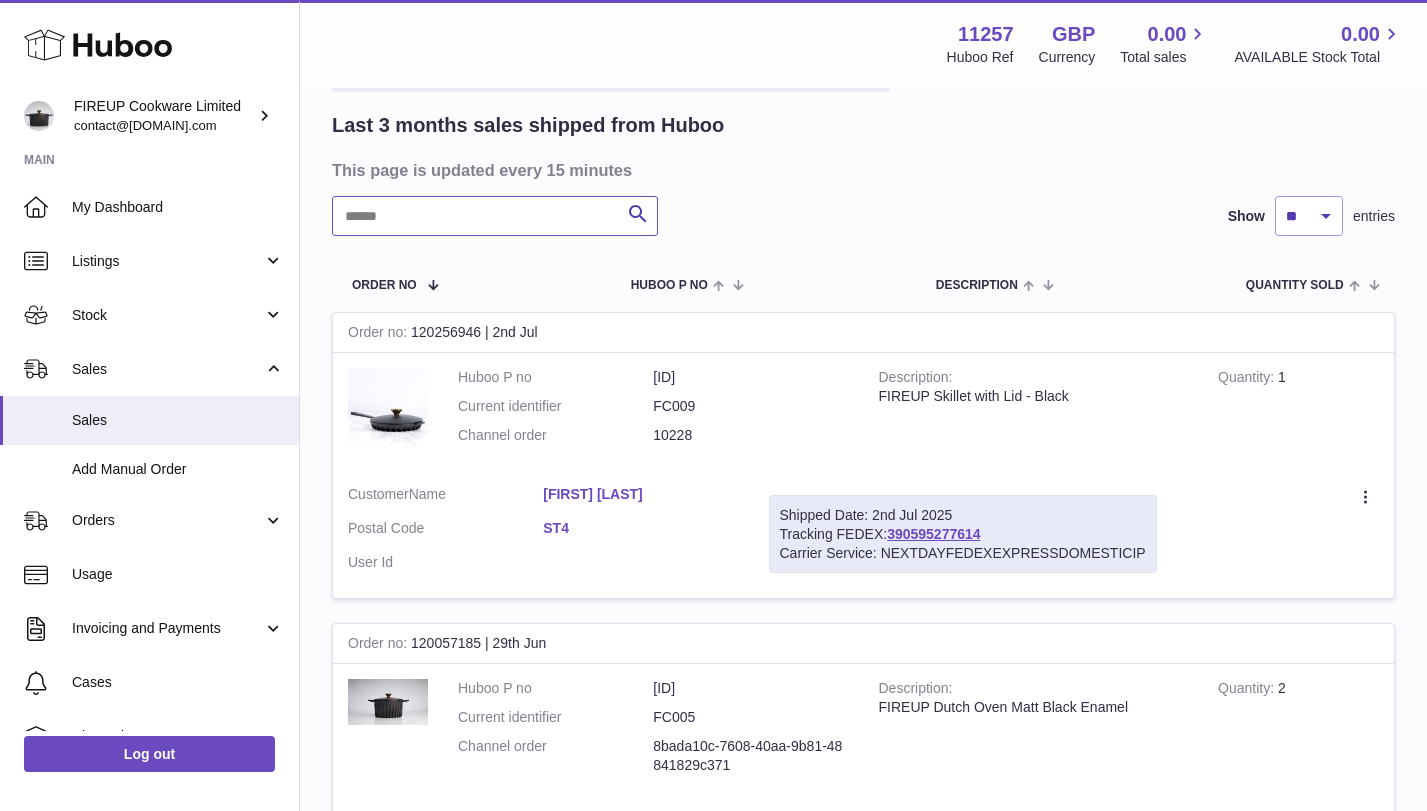 scroll, scrollTop: 0, scrollLeft: 0, axis: both 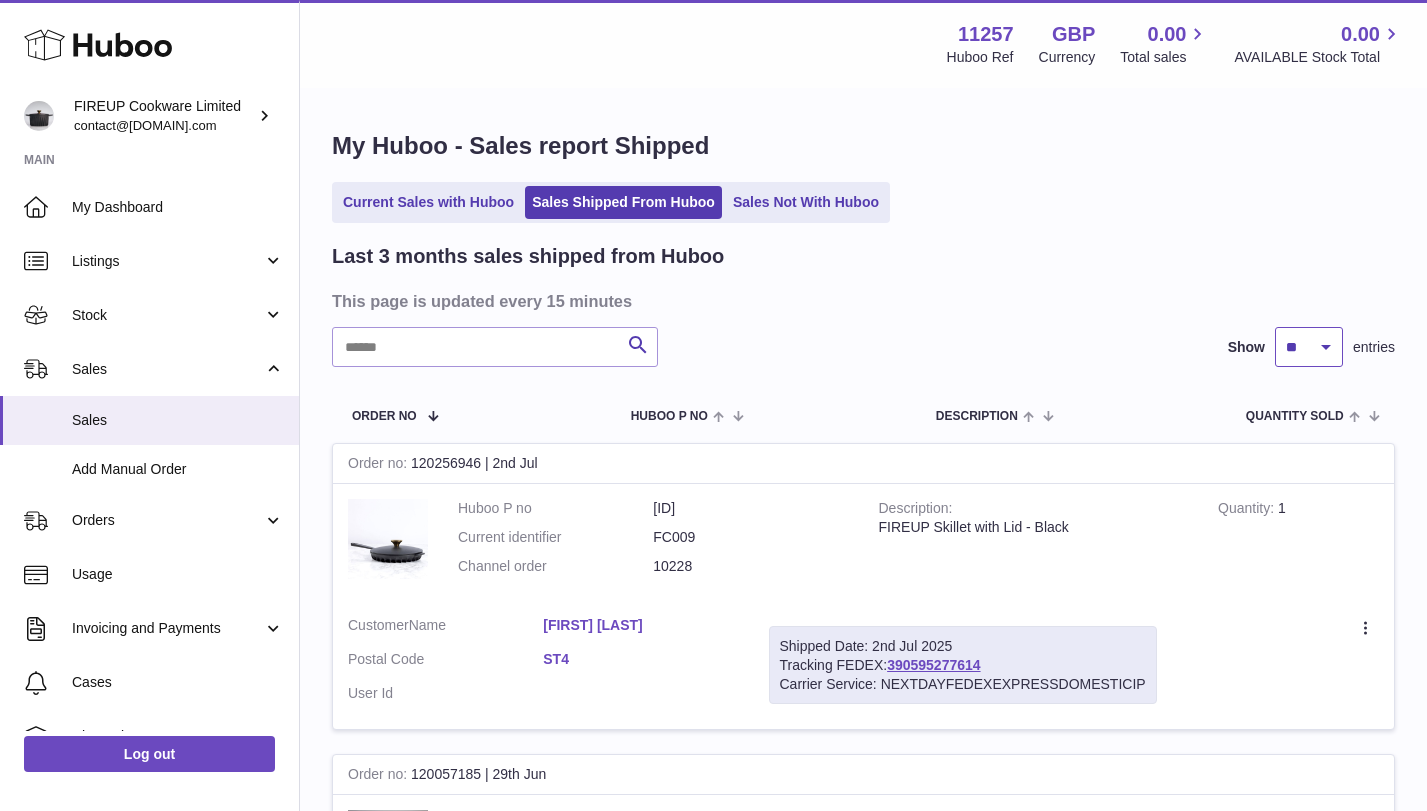 click on "** ** **" at bounding box center [1309, 347] 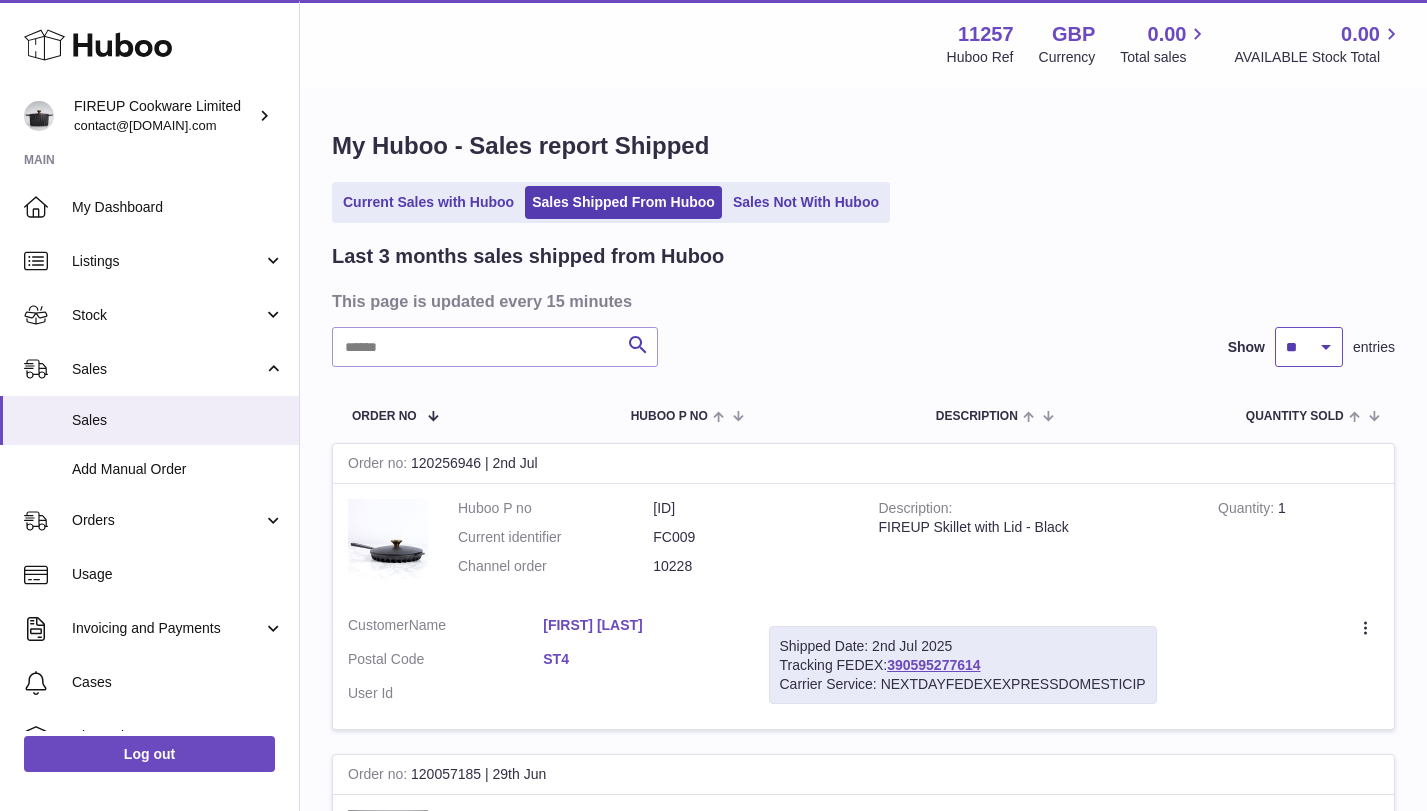 select on "**" 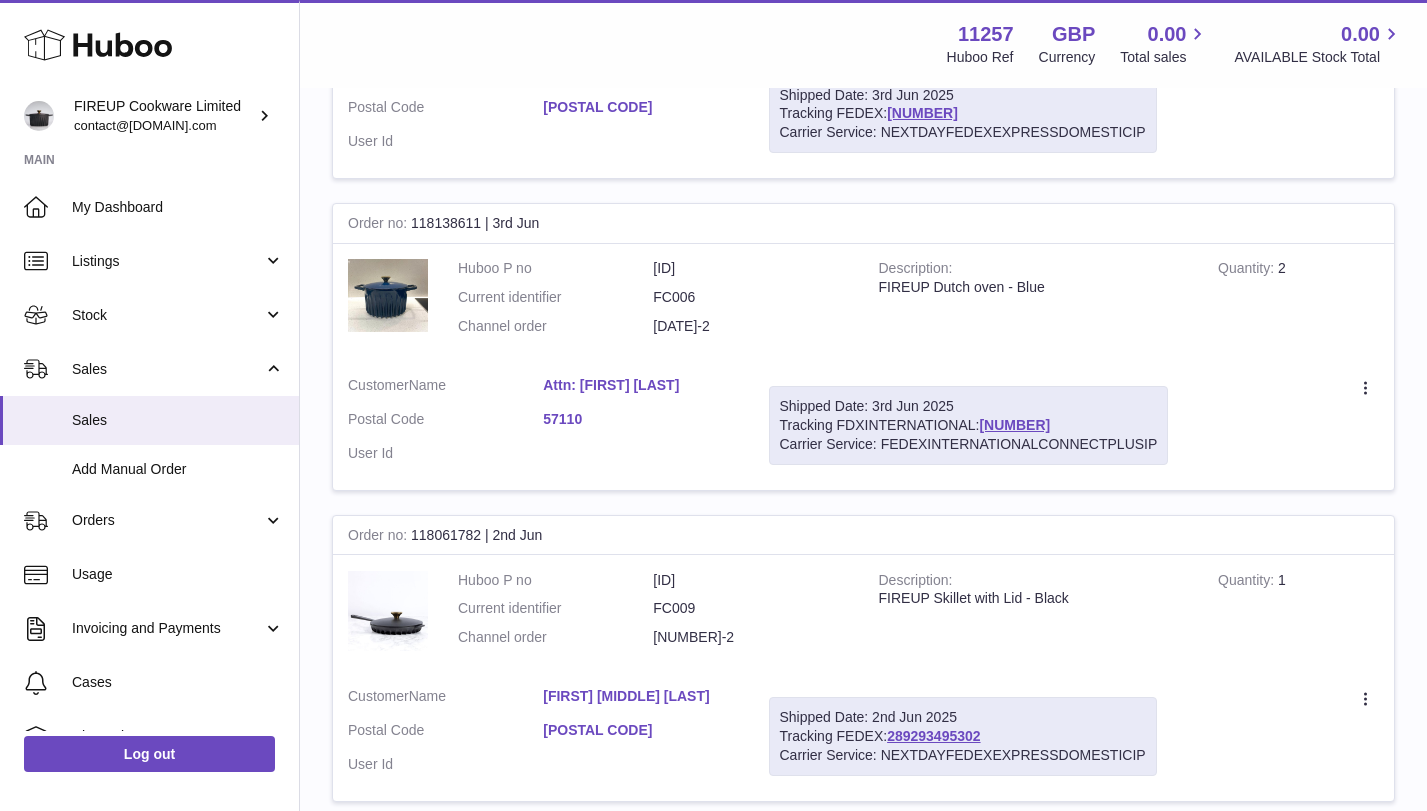 scroll, scrollTop: 4916, scrollLeft: 0, axis: vertical 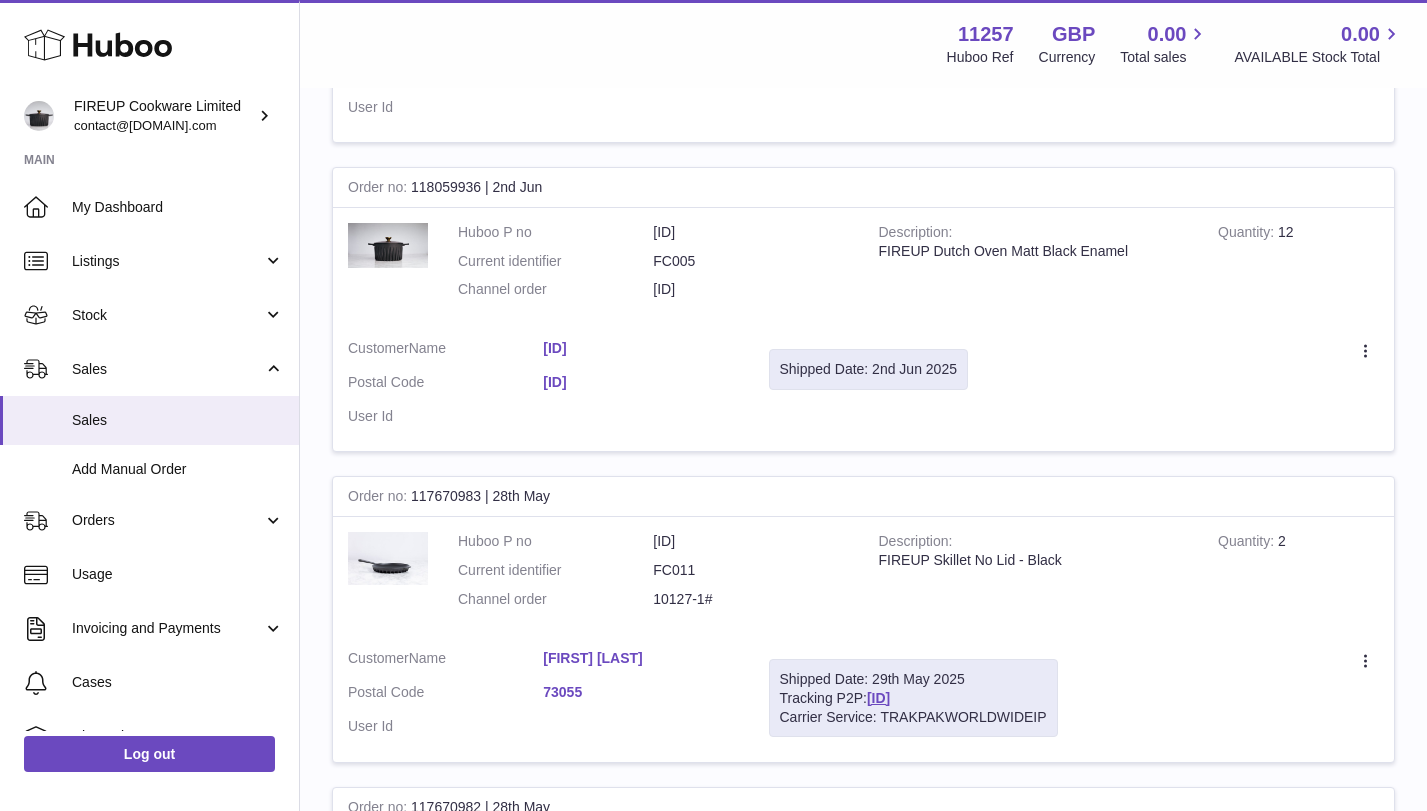 click on "SOCH29052517OP" at bounding box center (640, 348) 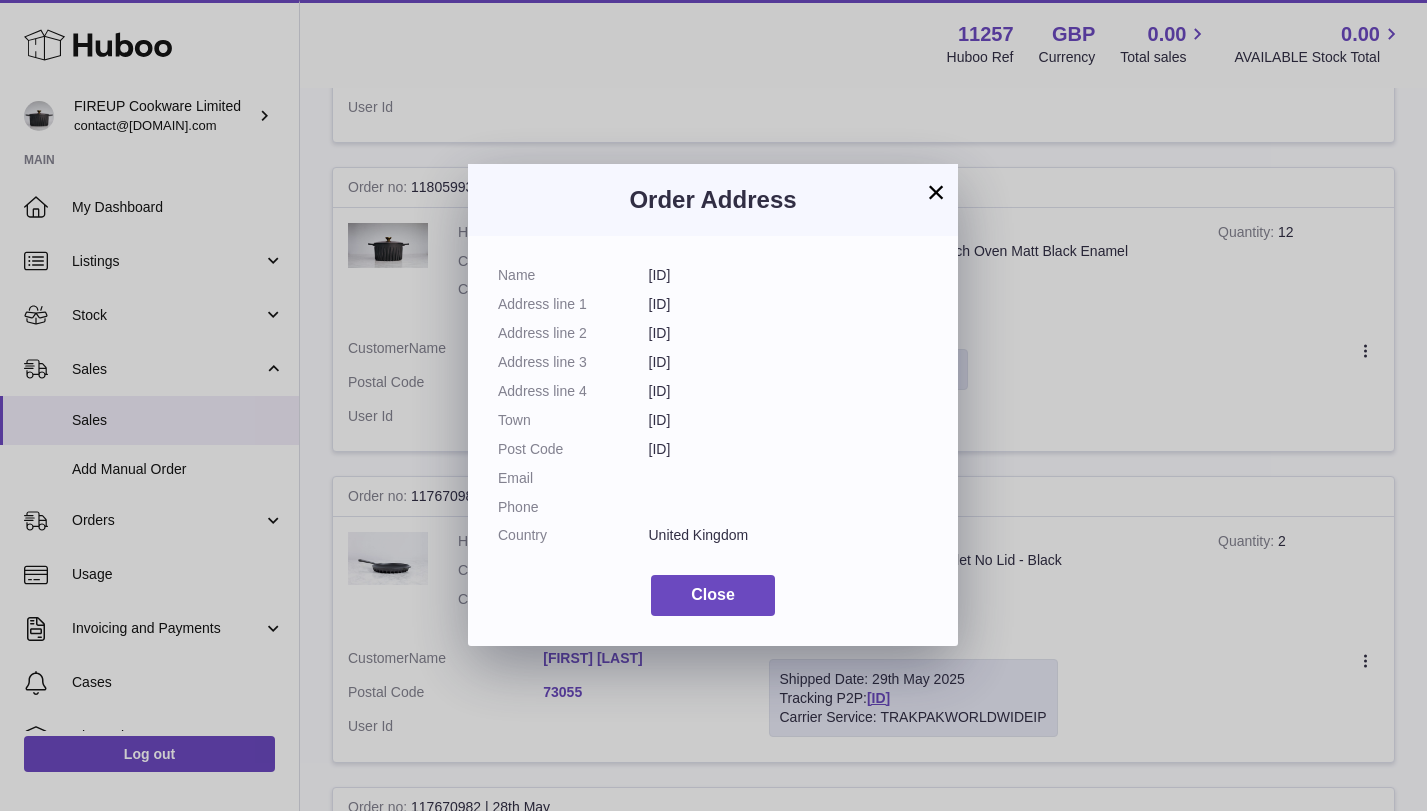 click on "×" at bounding box center (936, 192) 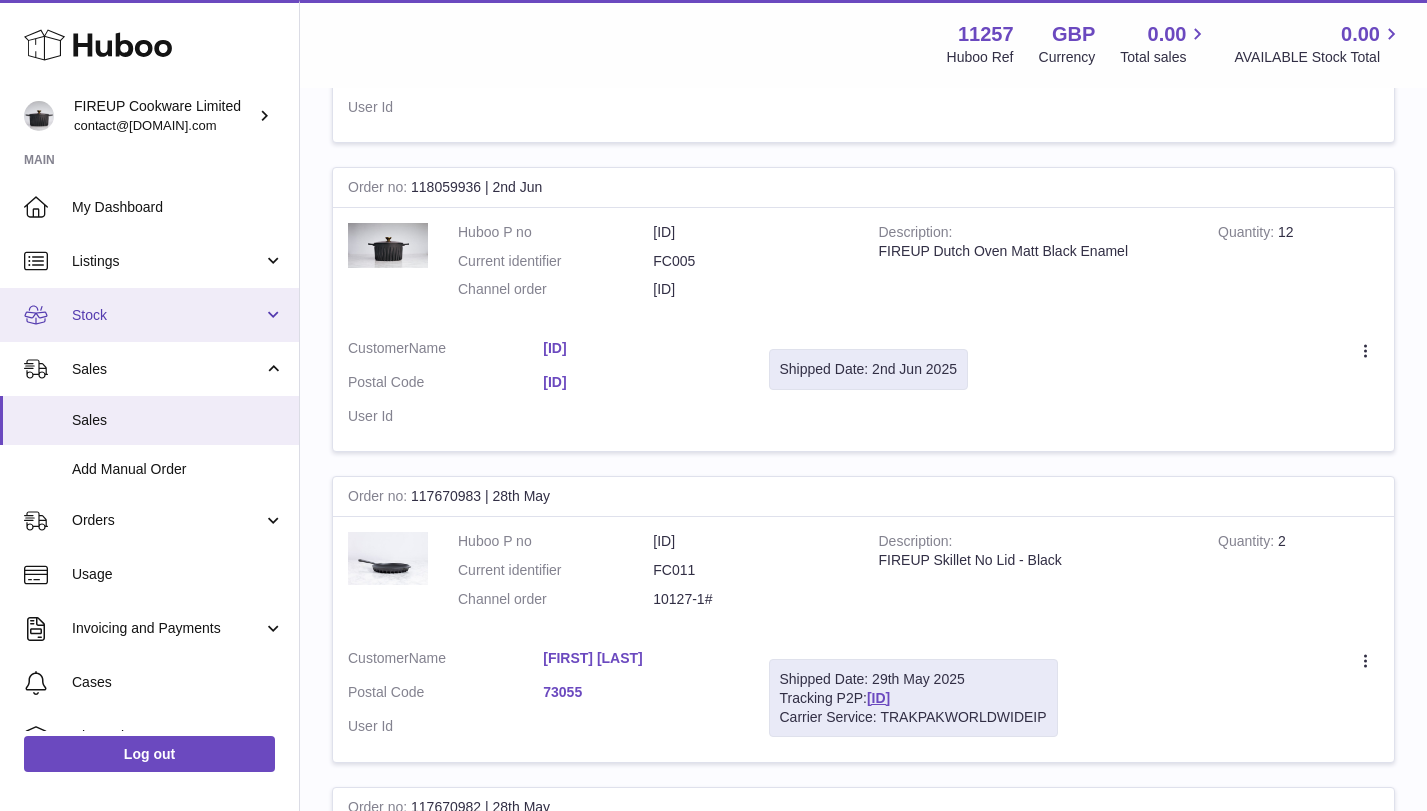click on "Stock" at bounding box center (167, 315) 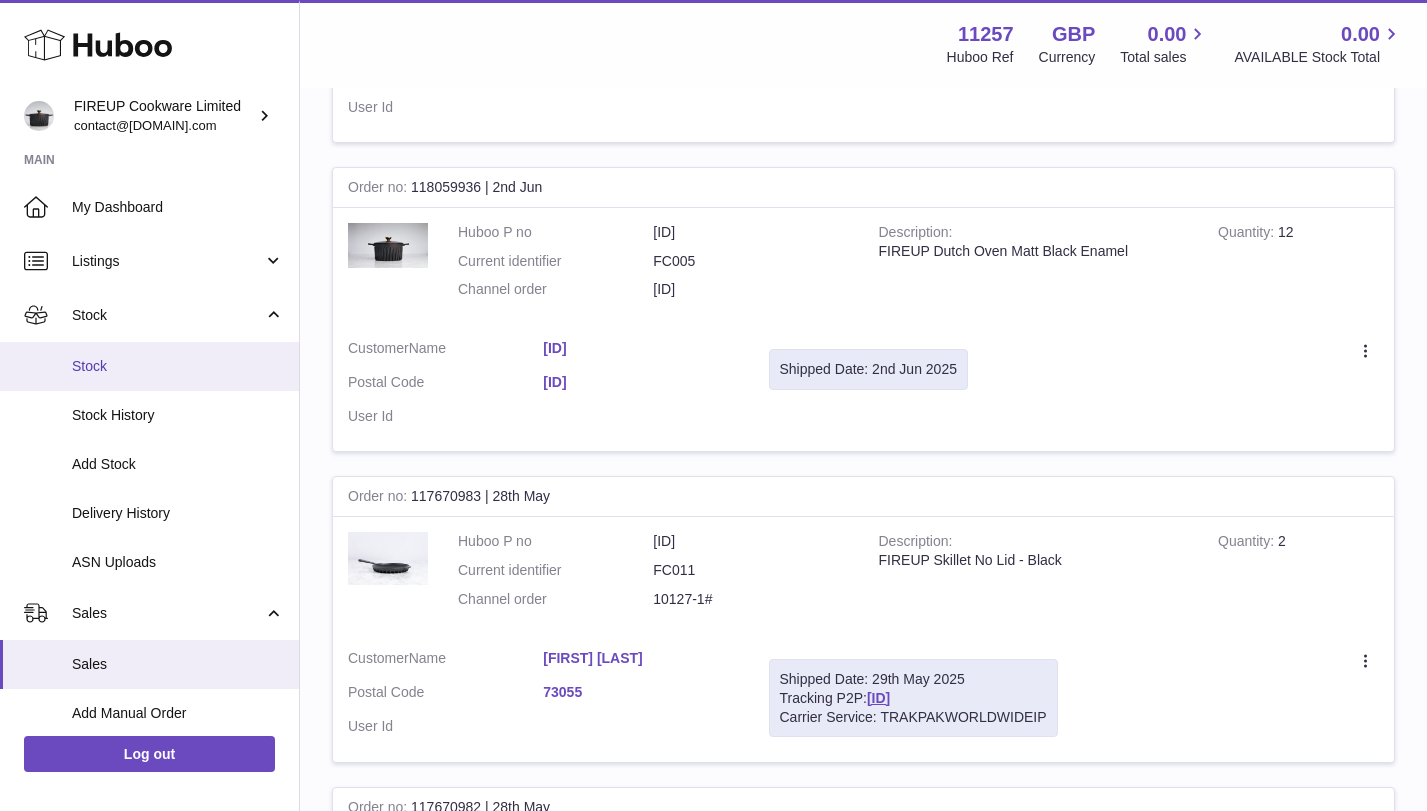 click on "Stock" at bounding box center (178, 366) 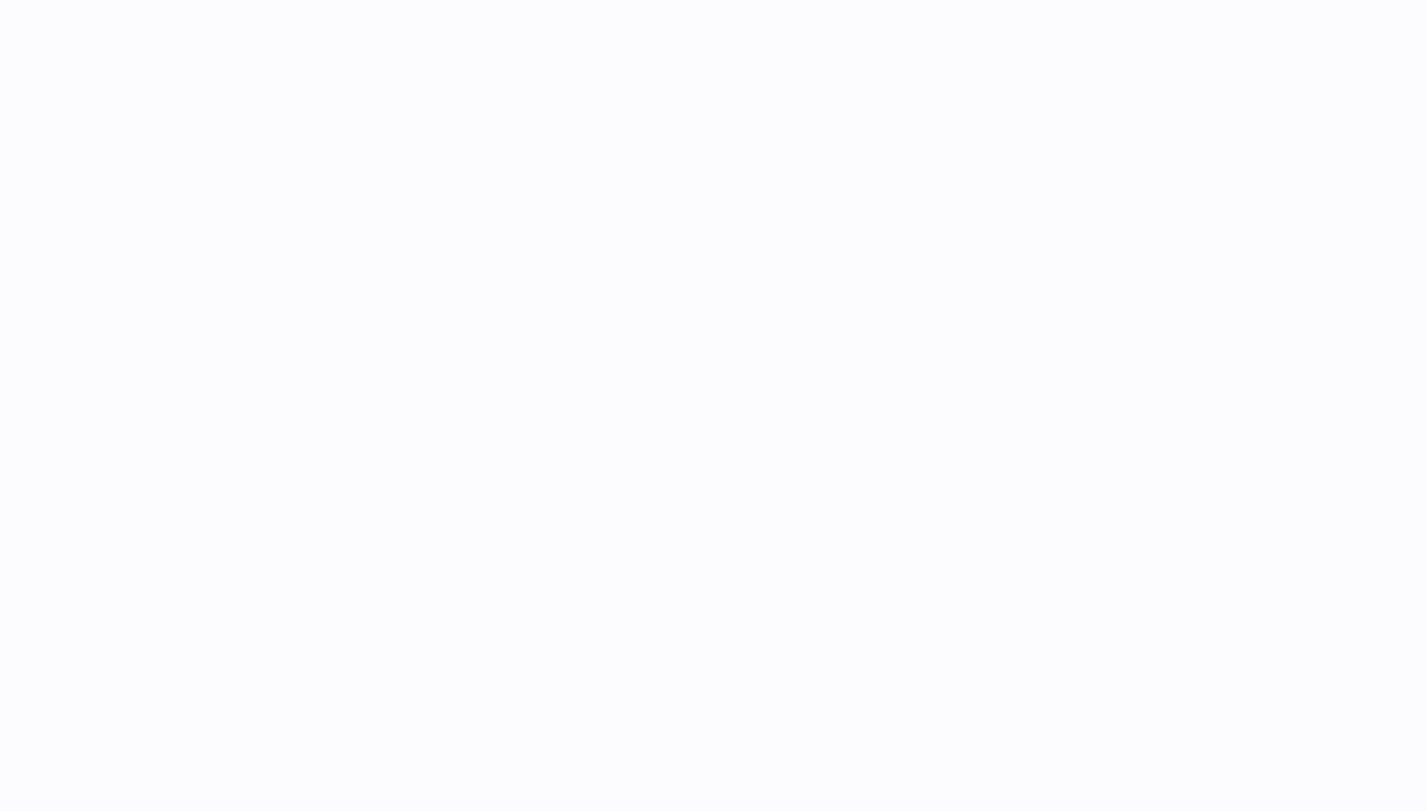 scroll, scrollTop: 0, scrollLeft: 0, axis: both 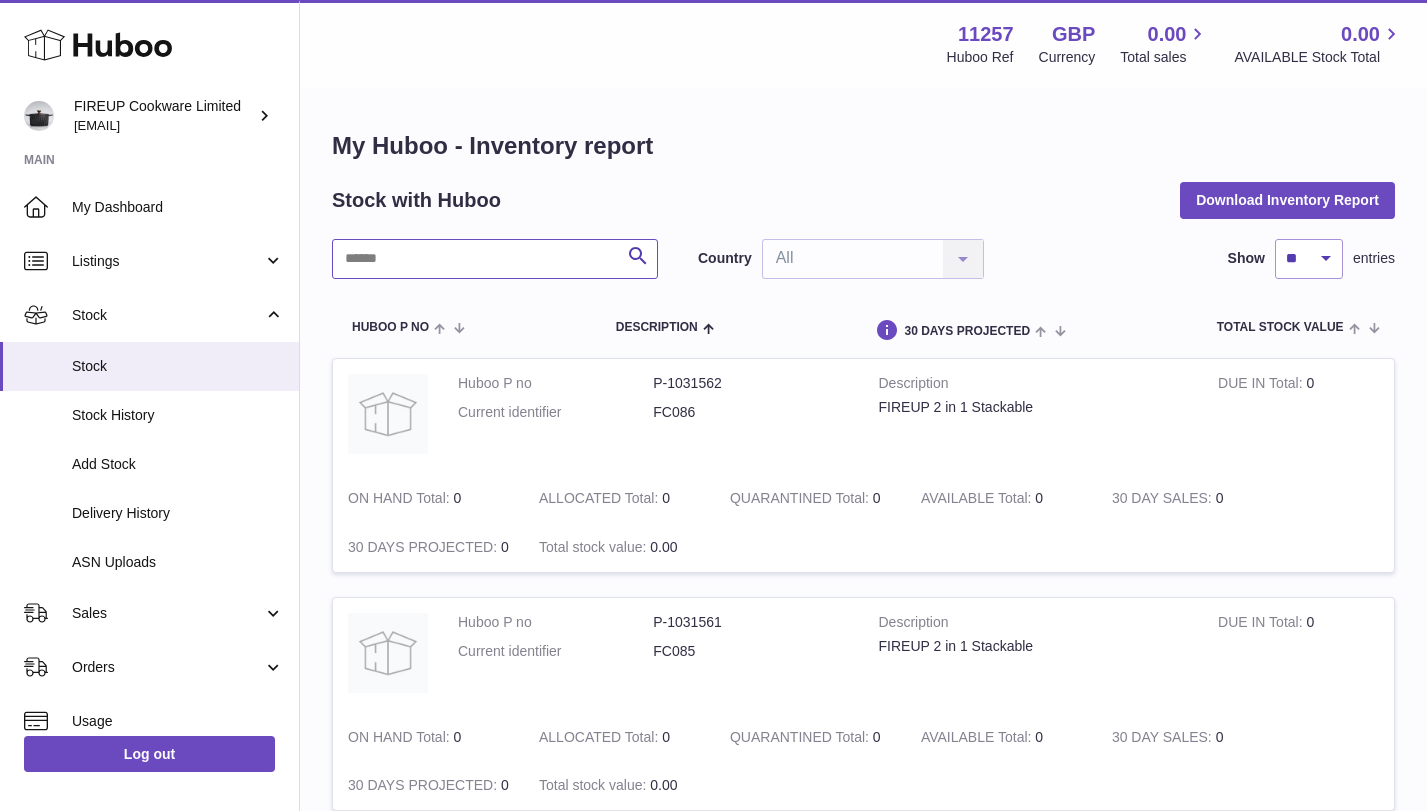 click at bounding box center (495, 259) 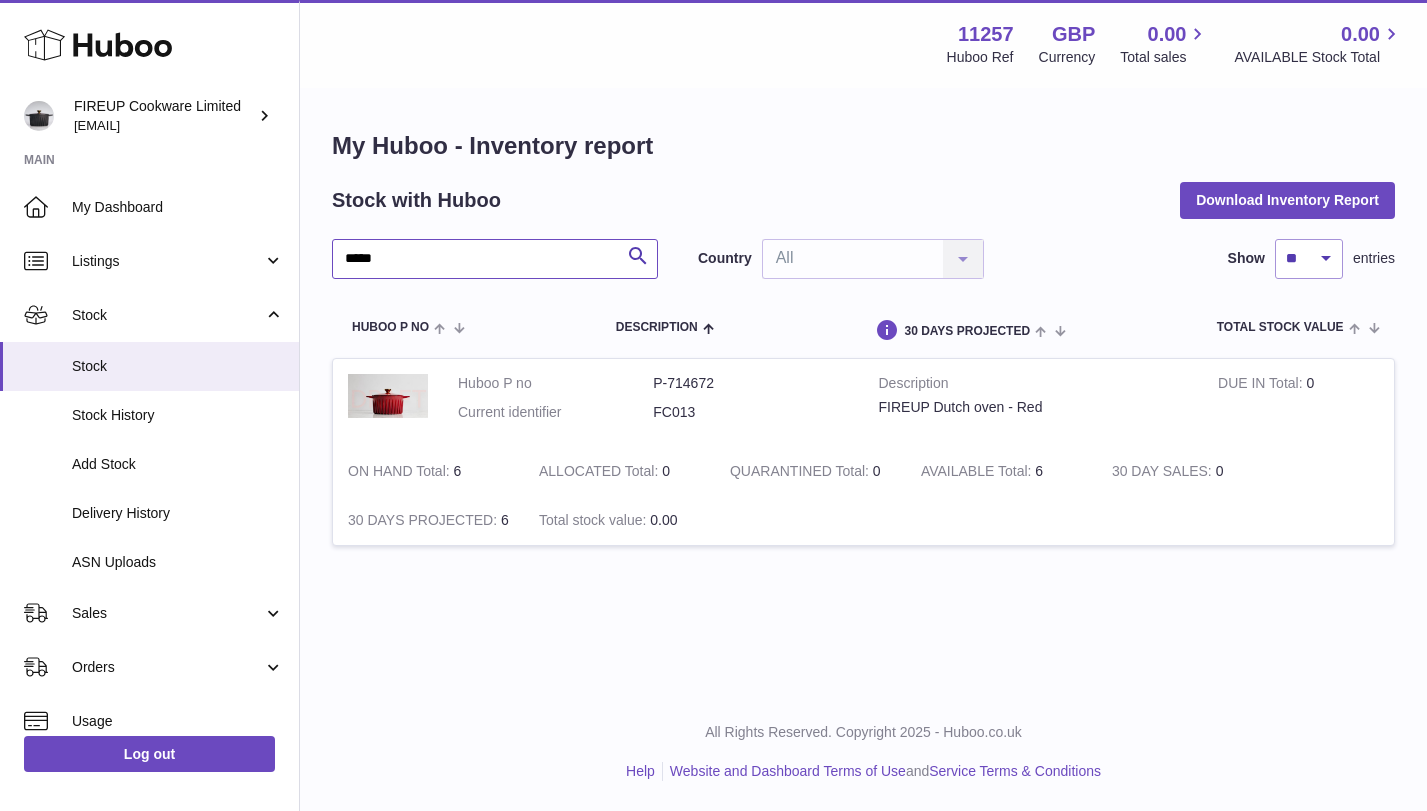 type on "*****" 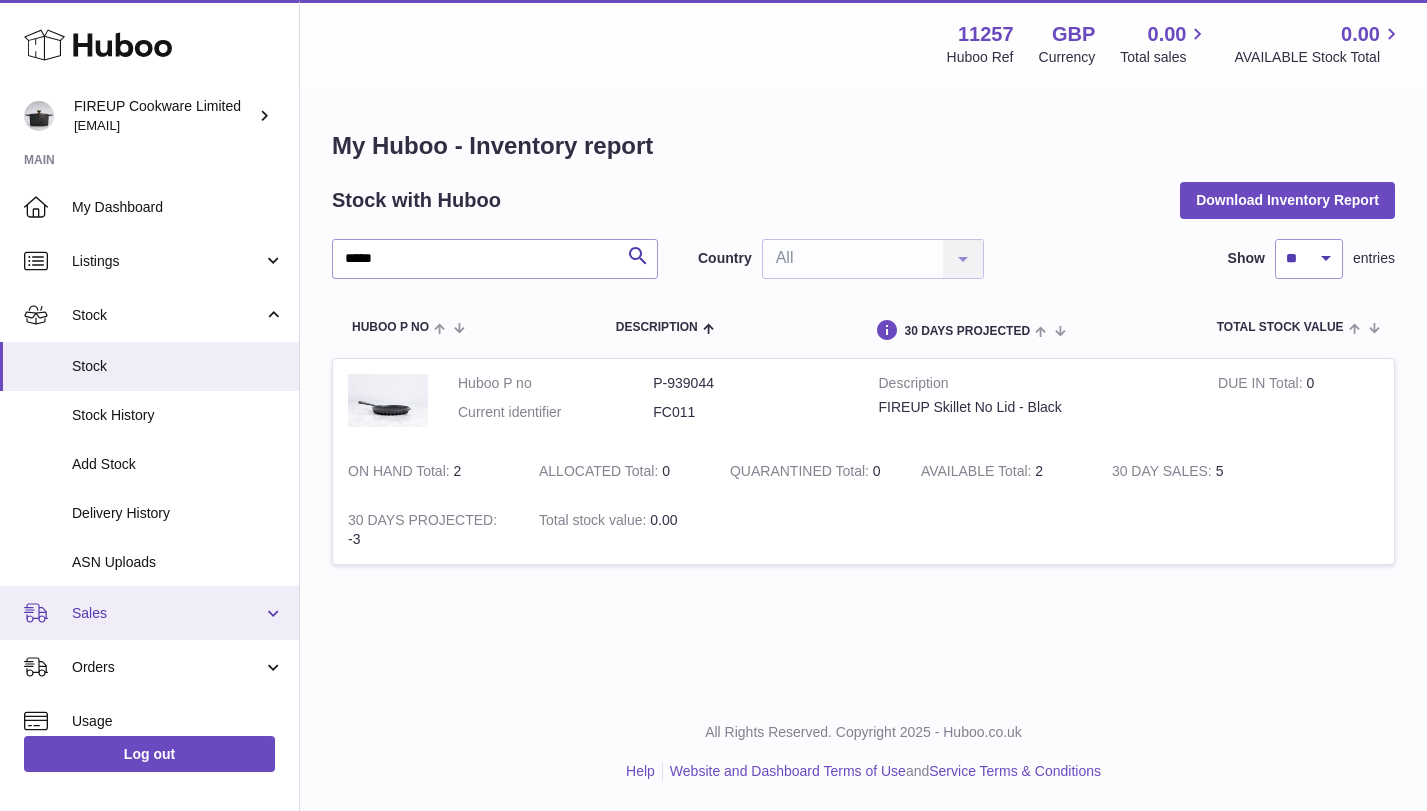 click on "Sales" at bounding box center (149, 613) 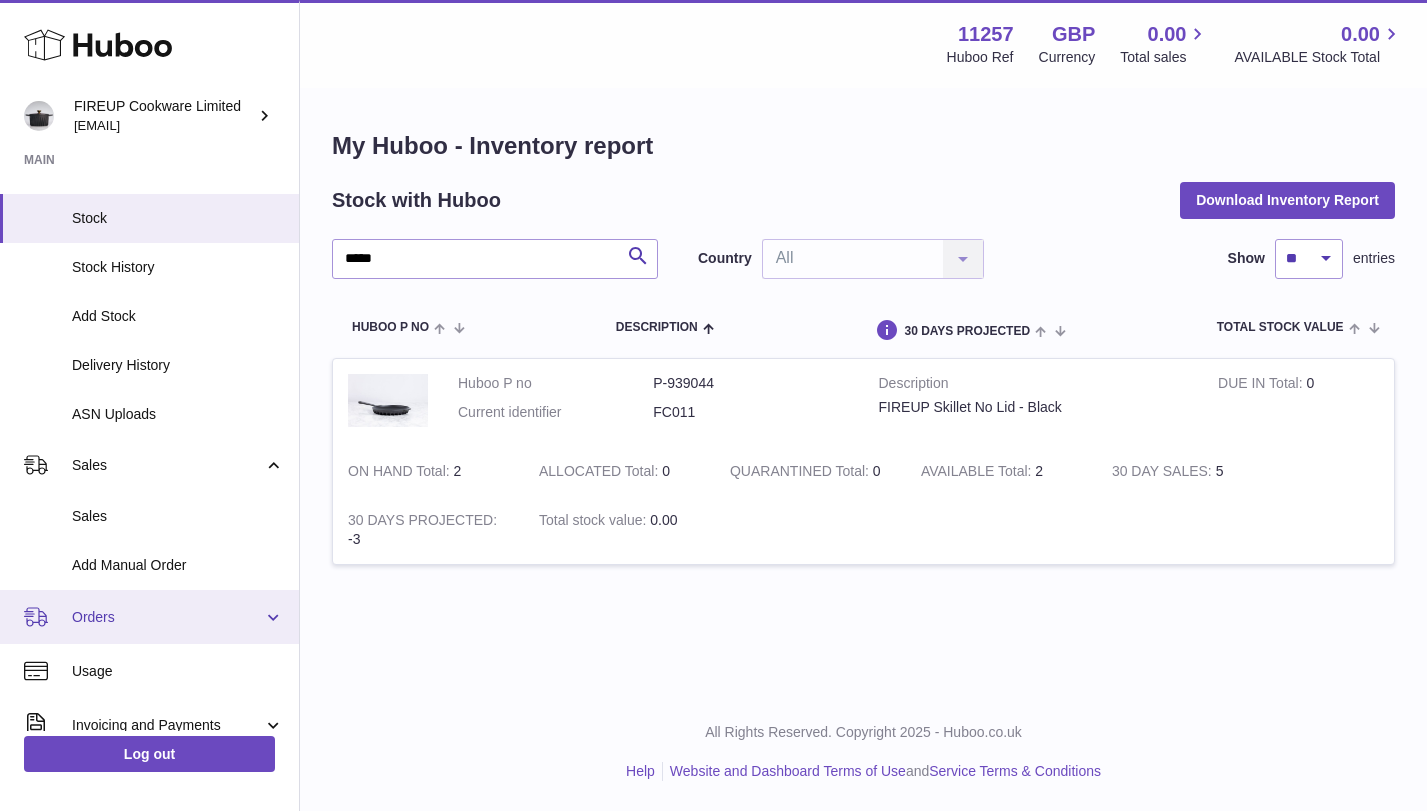 scroll, scrollTop: 178, scrollLeft: 0, axis: vertical 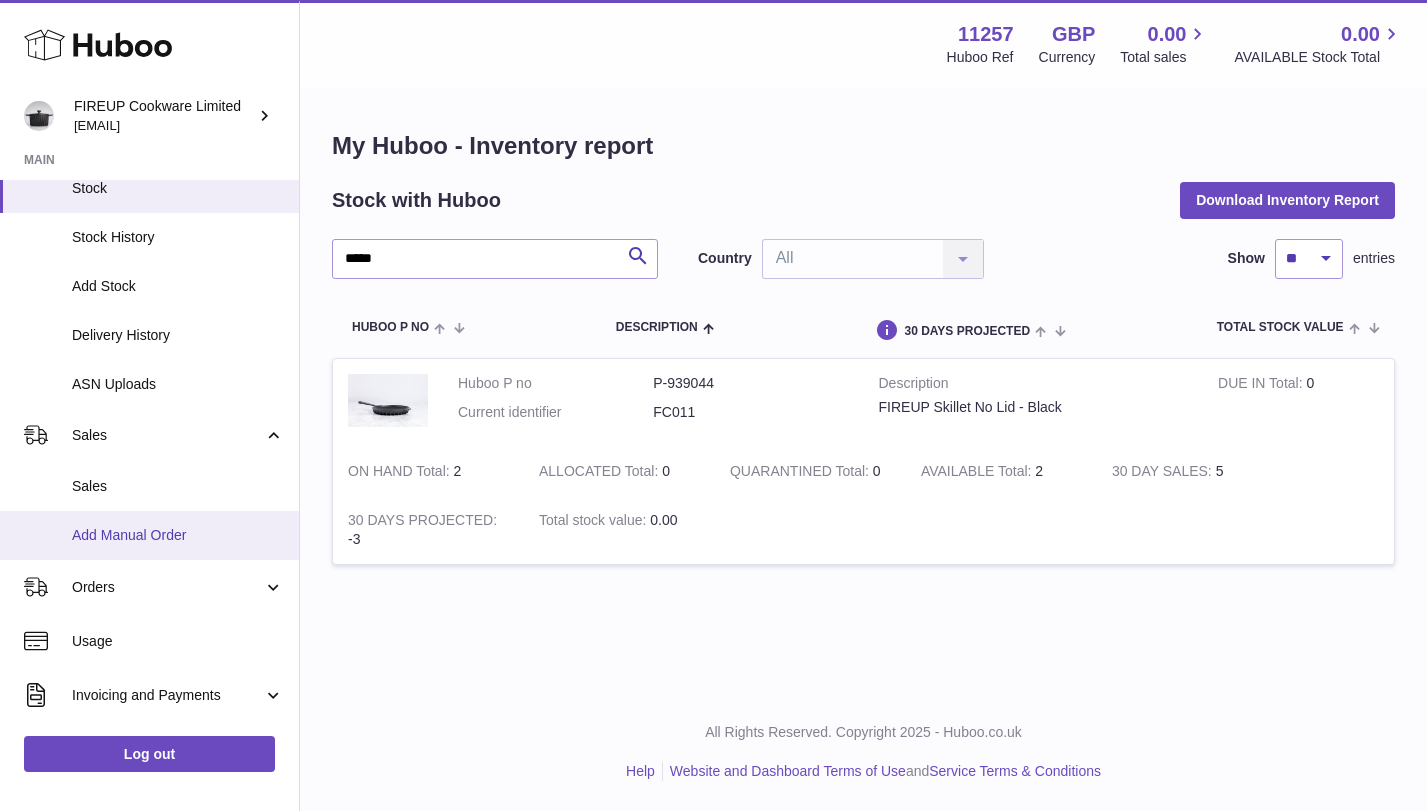 click on "Add Manual Order" at bounding box center [149, 535] 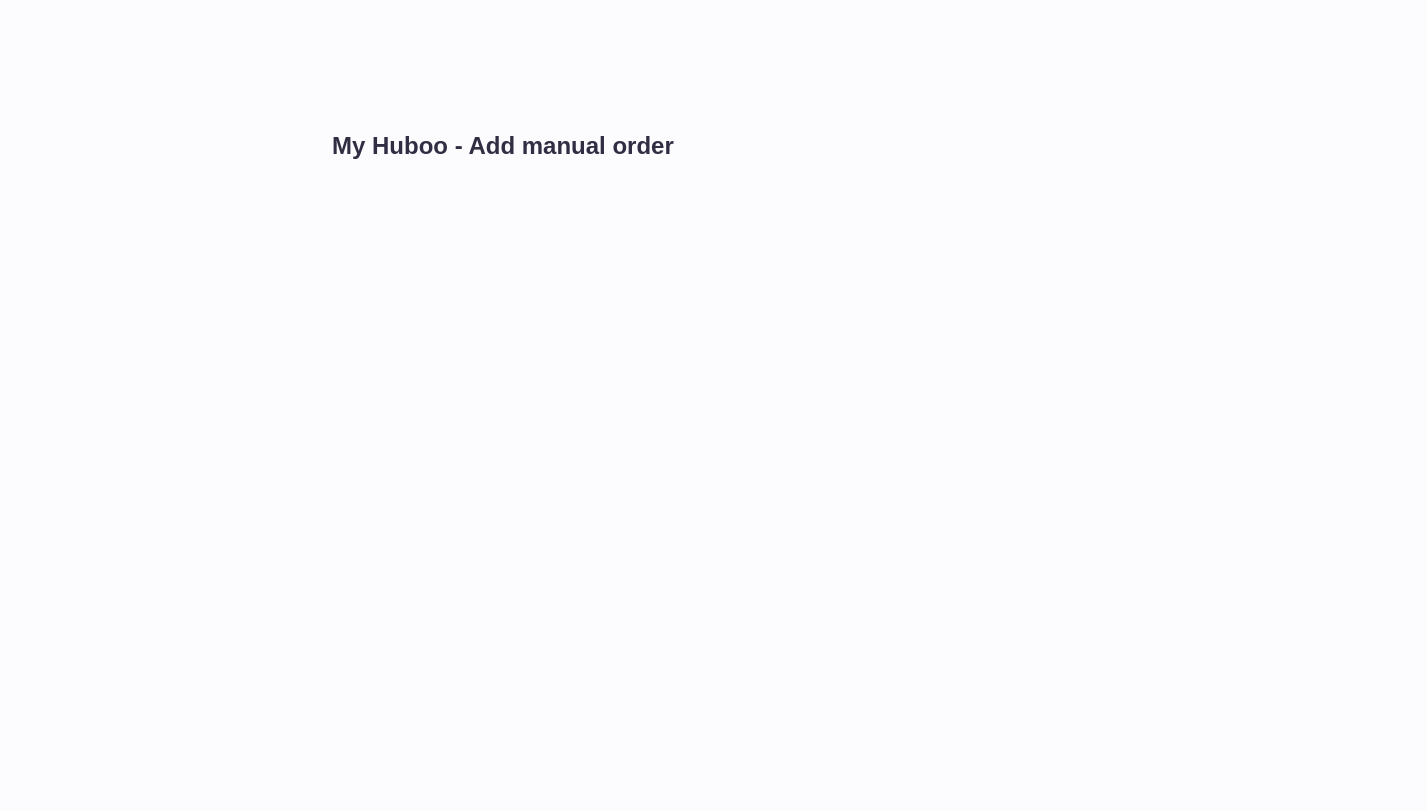scroll, scrollTop: 0, scrollLeft: 0, axis: both 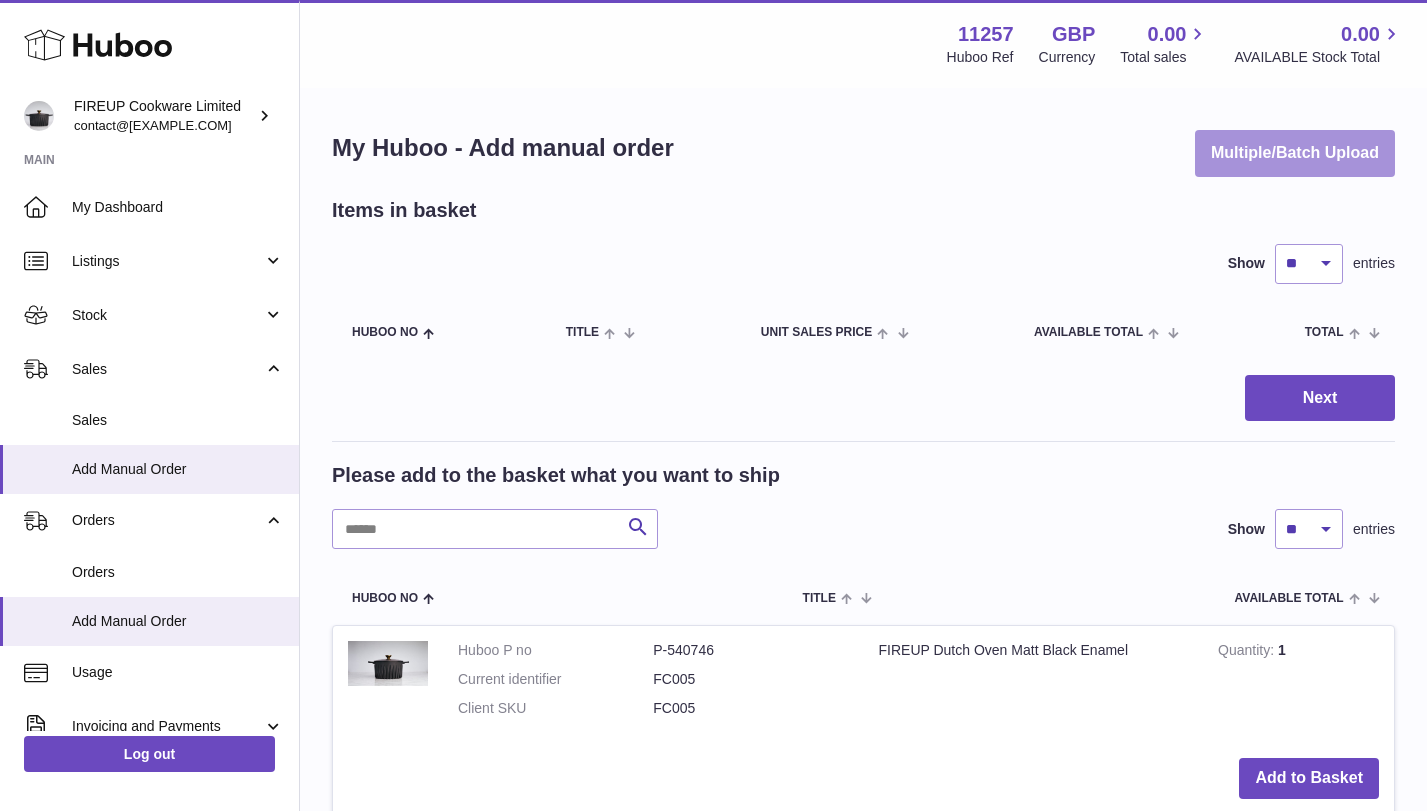 click on "Multiple/Batch Upload" at bounding box center [1295, 153] 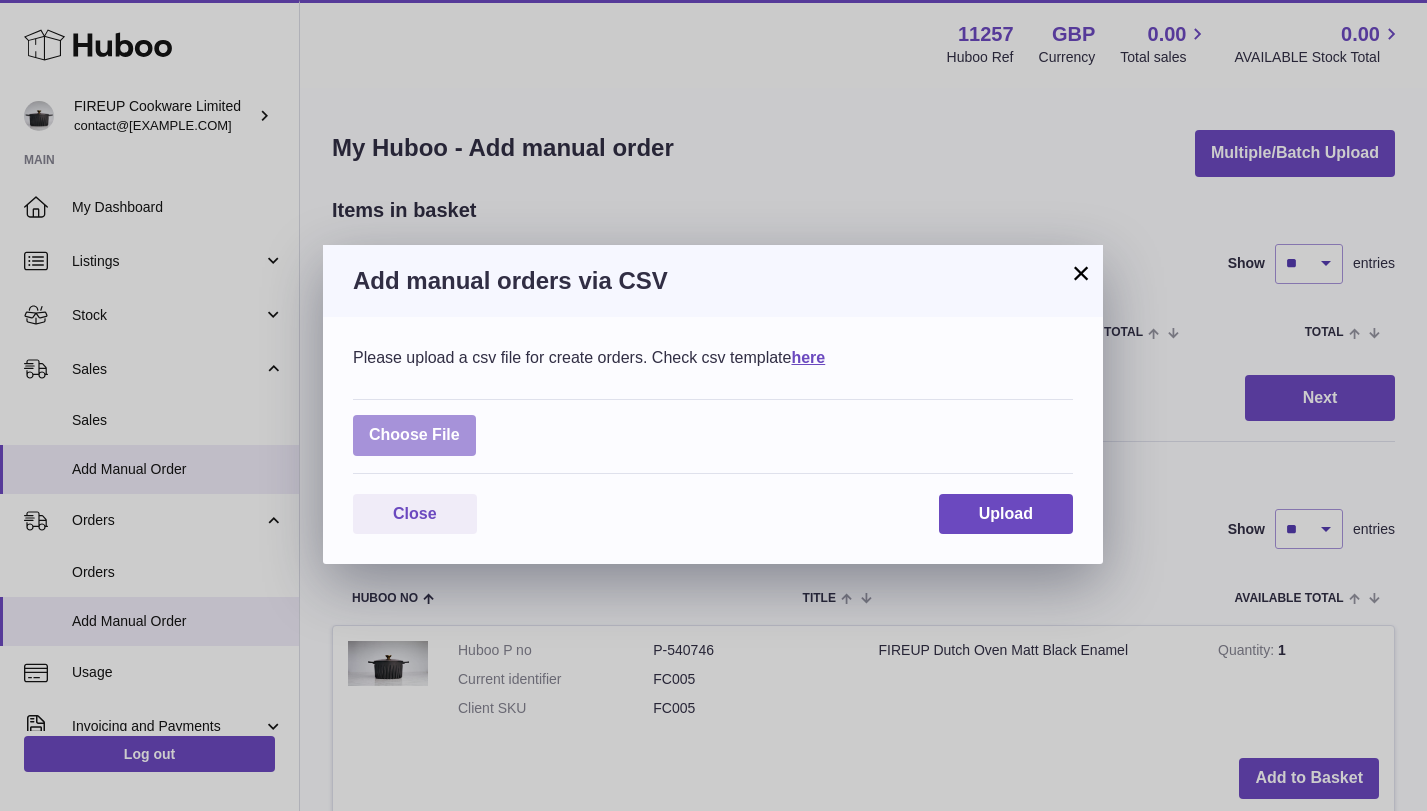 click at bounding box center (414, 435) 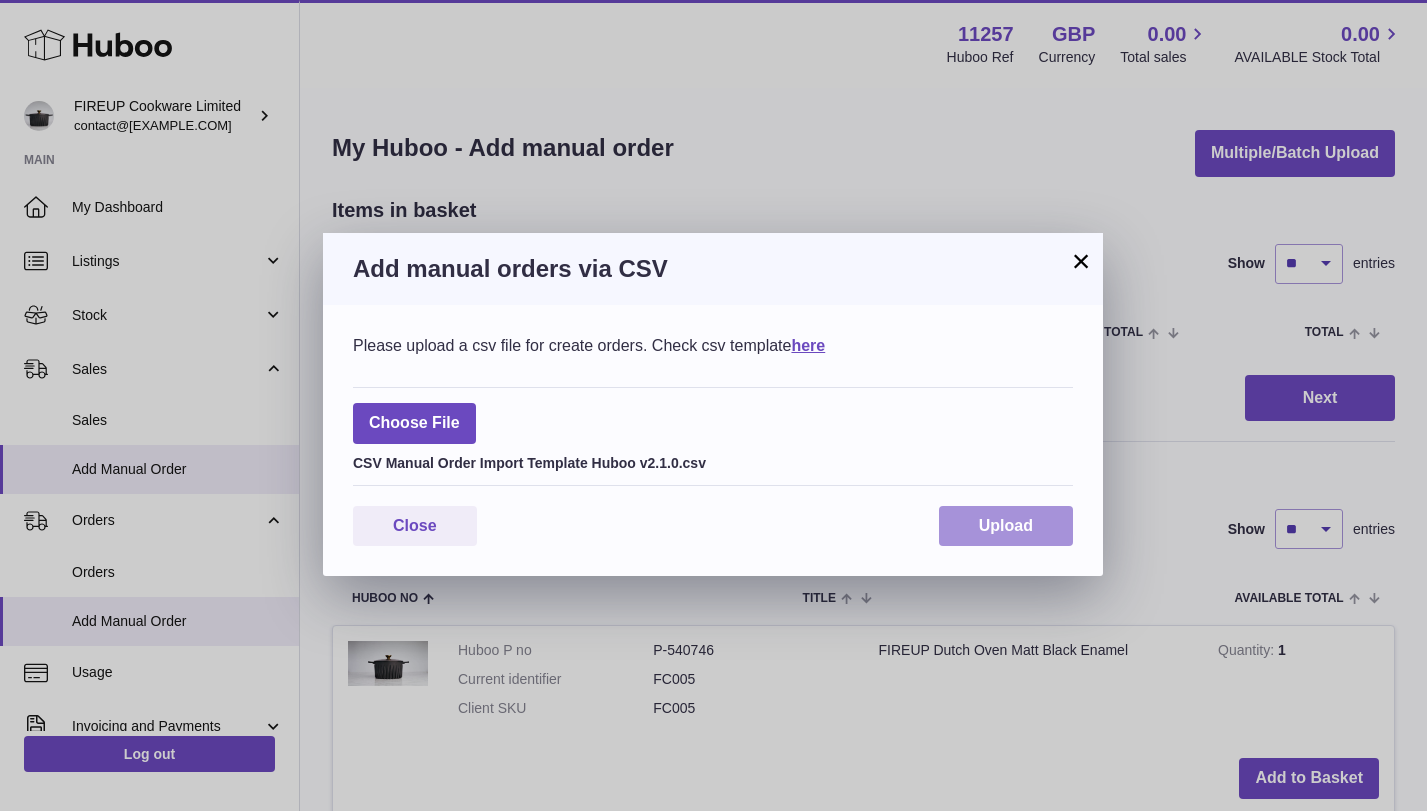 click on "Upload" at bounding box center [1006, 526] 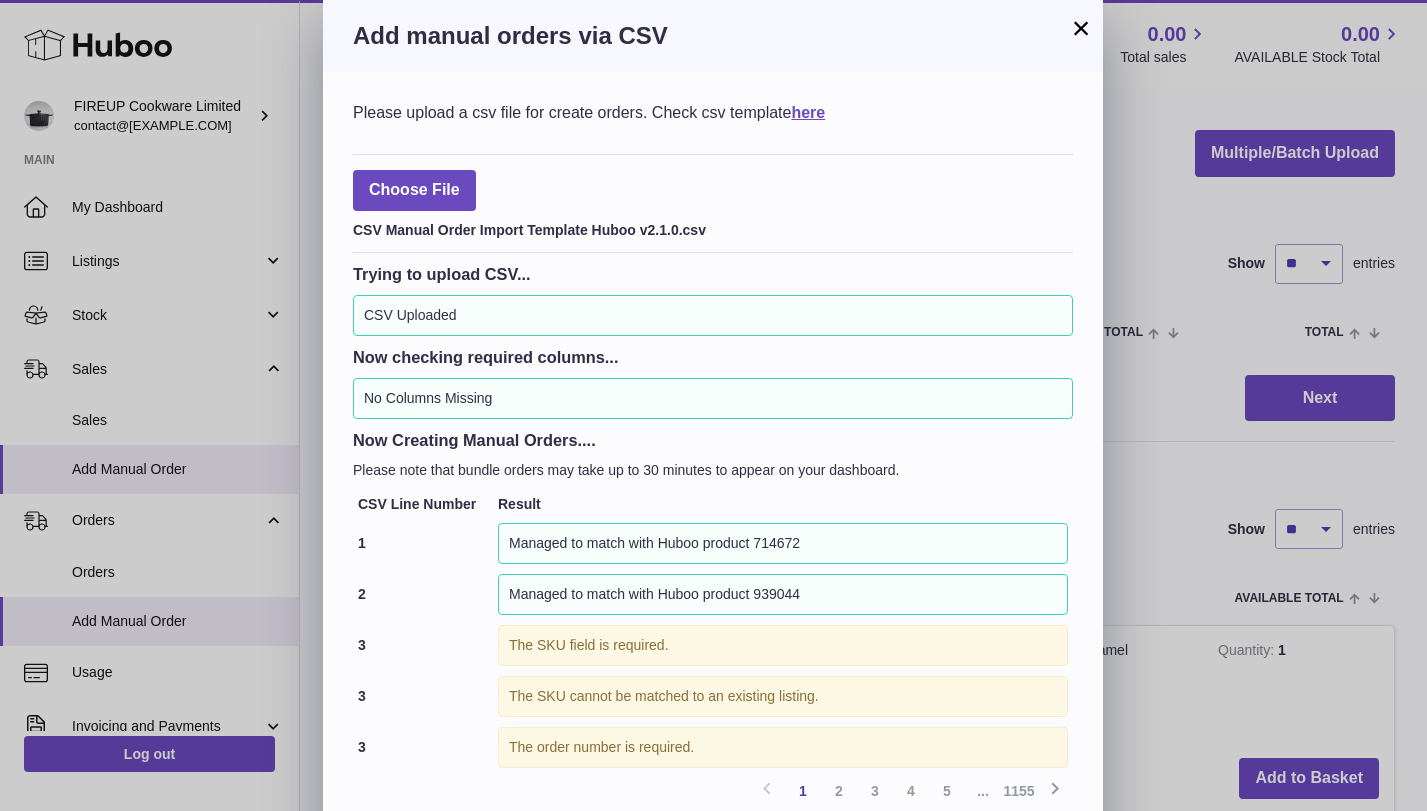 click on "×" at bounding box center (1081, 28) 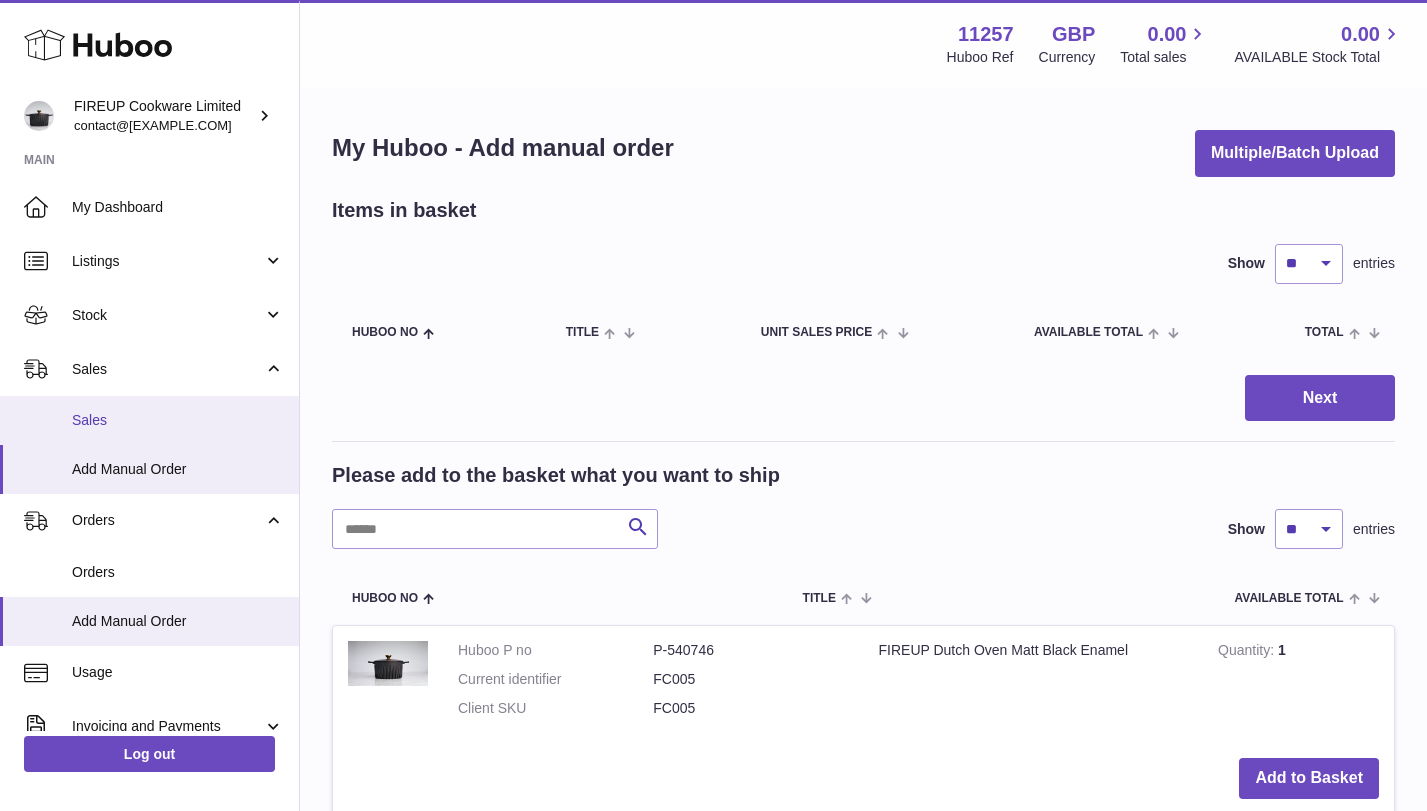 click on "Sales" at bounding box center (178, 420) 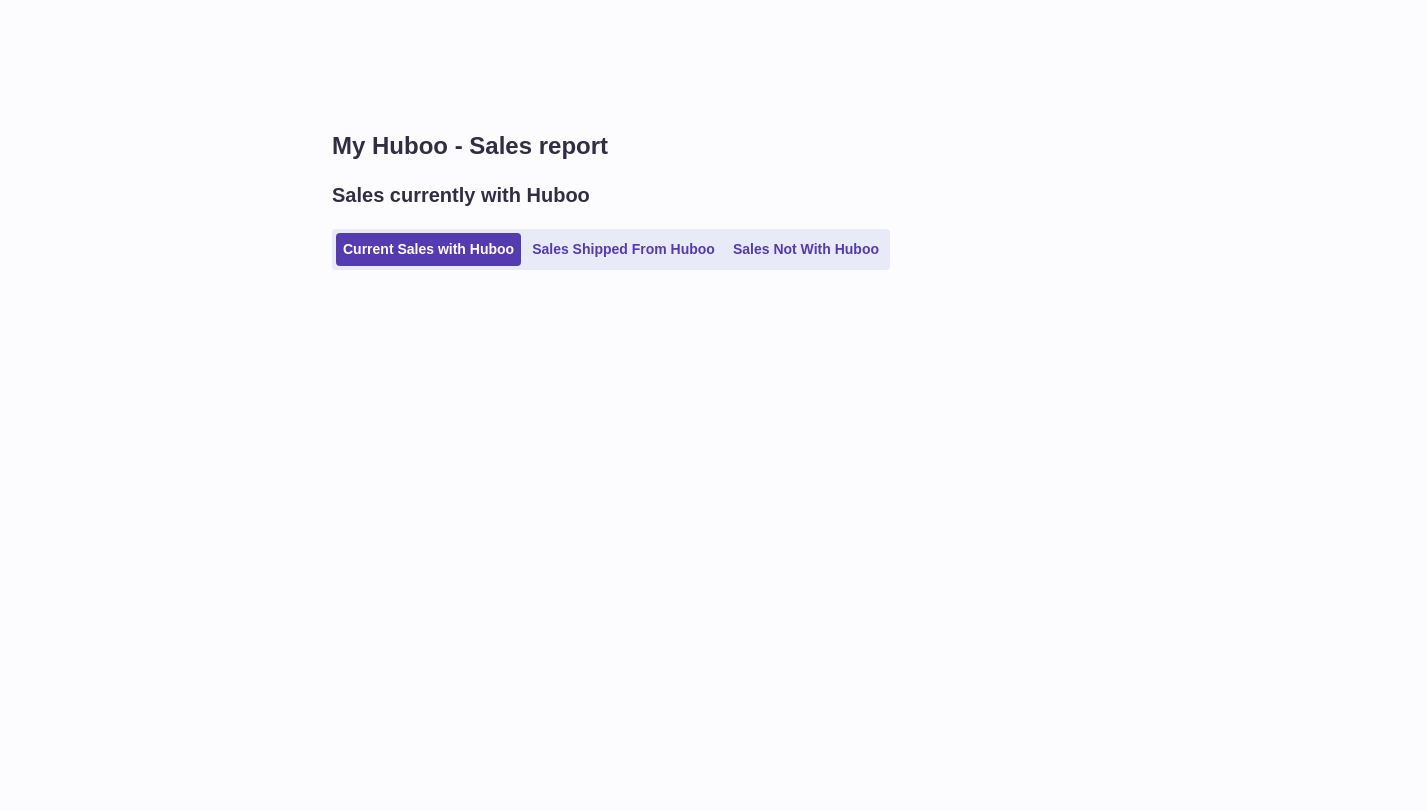 scroll, scrollTop: 0, scrollLeft: 0, axis: both 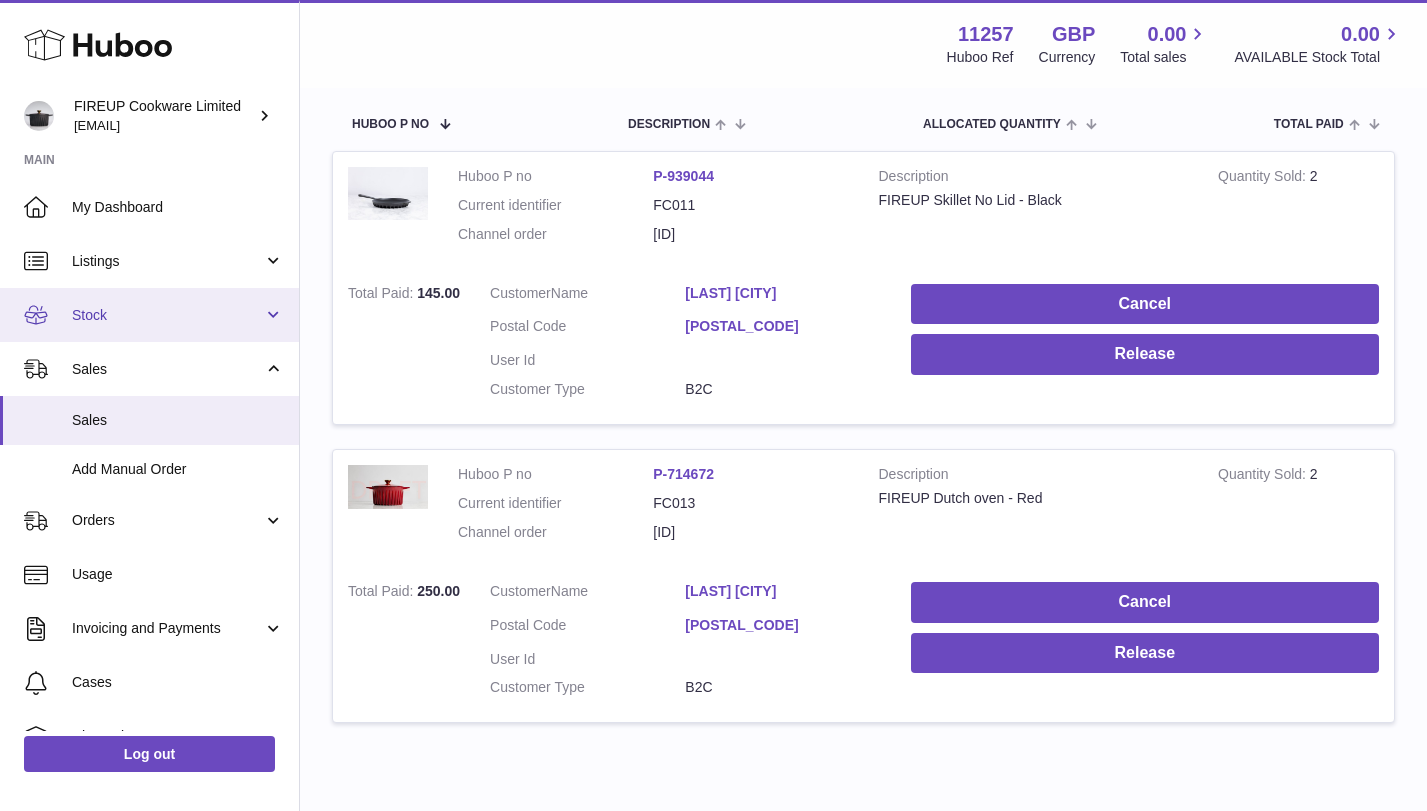 click on "Stock" at bounding box center (167, 315) 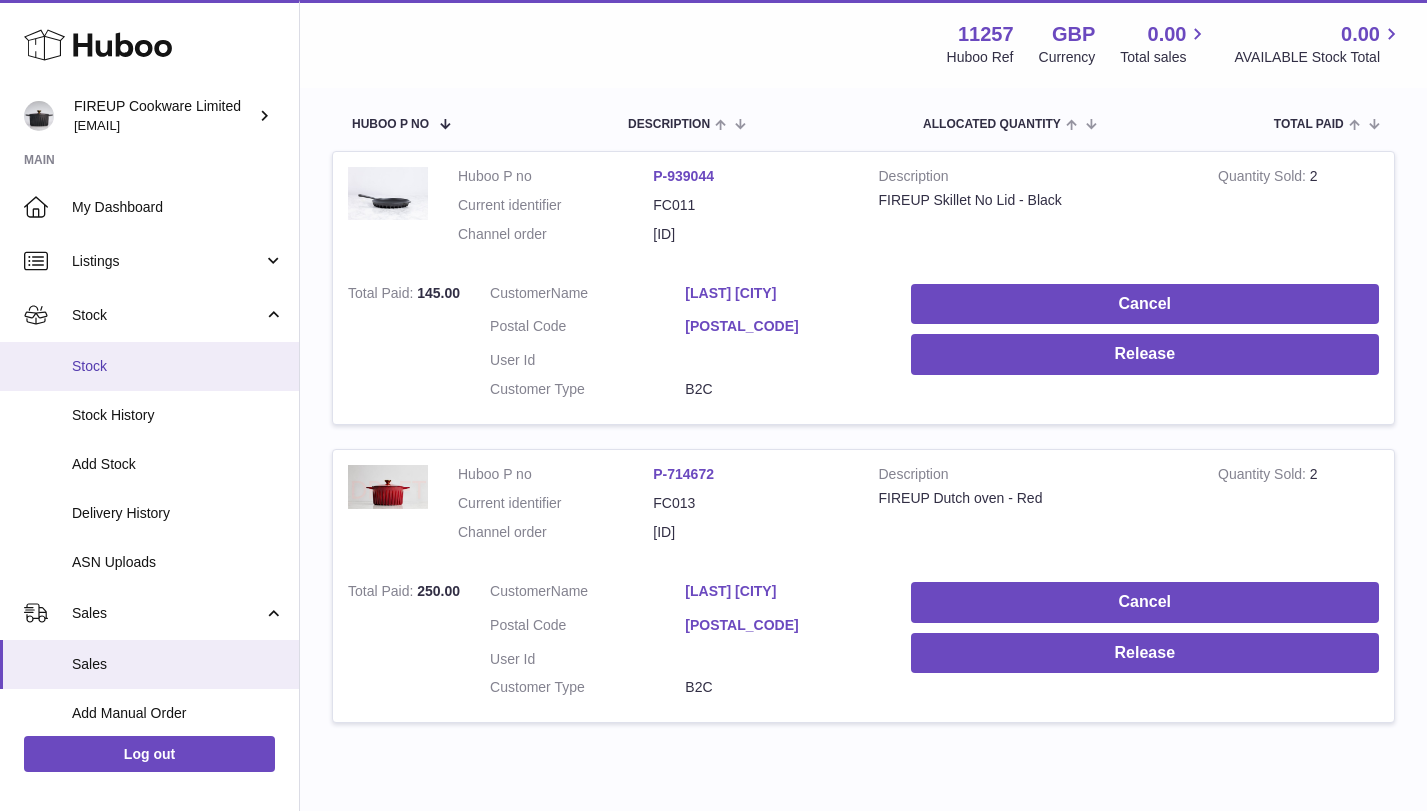 click on "Stock" at bounding box center (178, 366) 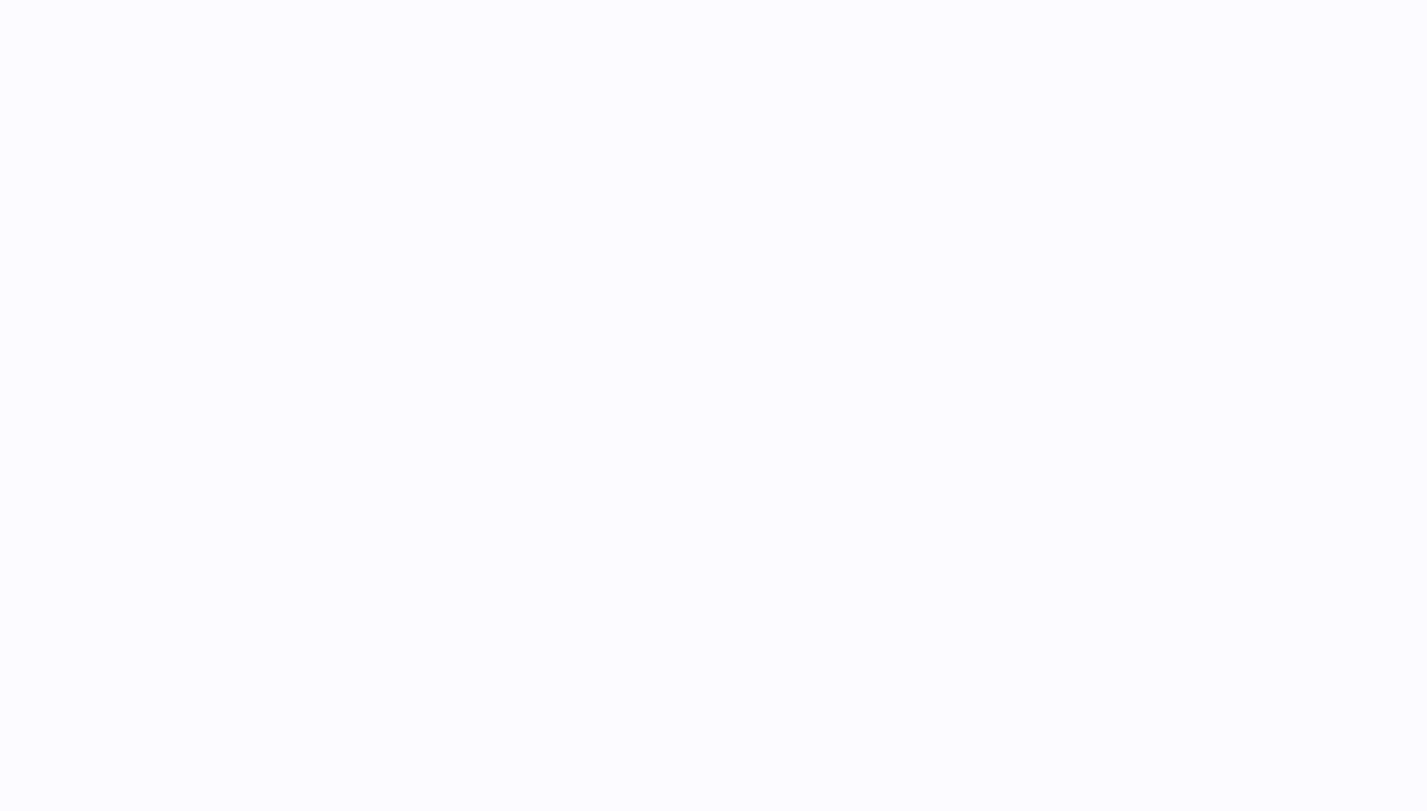 scroll, scrollTop: 0, scrollLeft: 0, axis: both 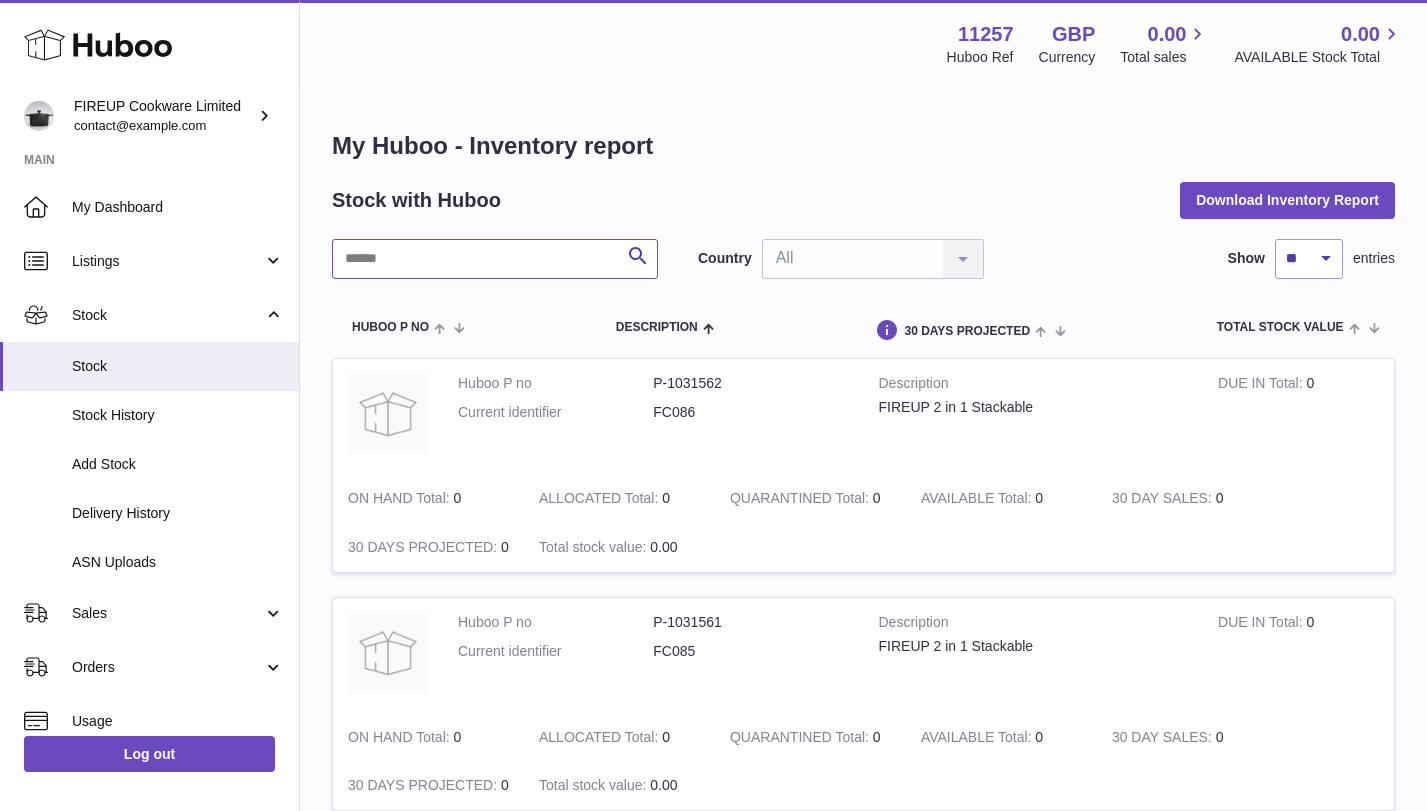 click at bounding box center [495, 259] 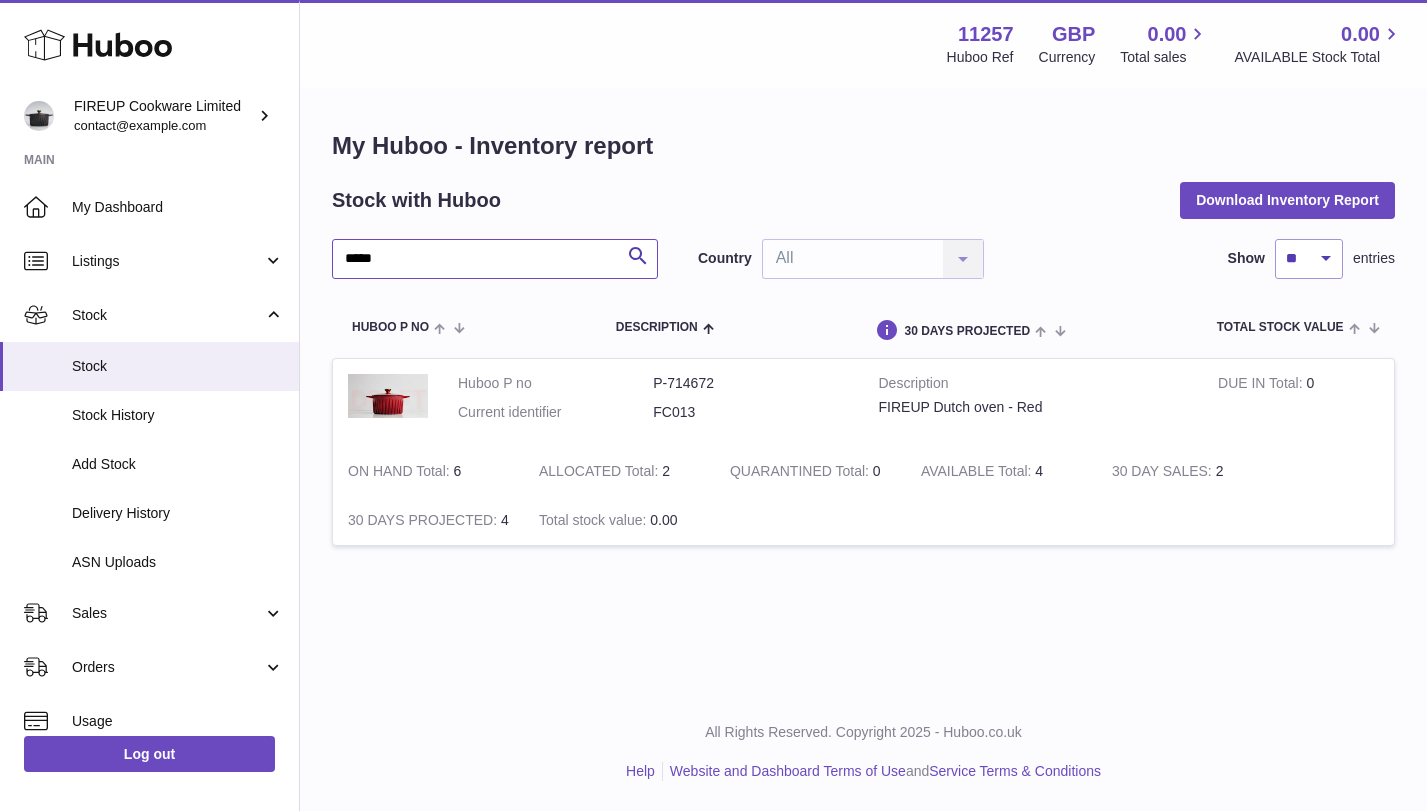 click on "*****" at bounding box center [495, 259] 